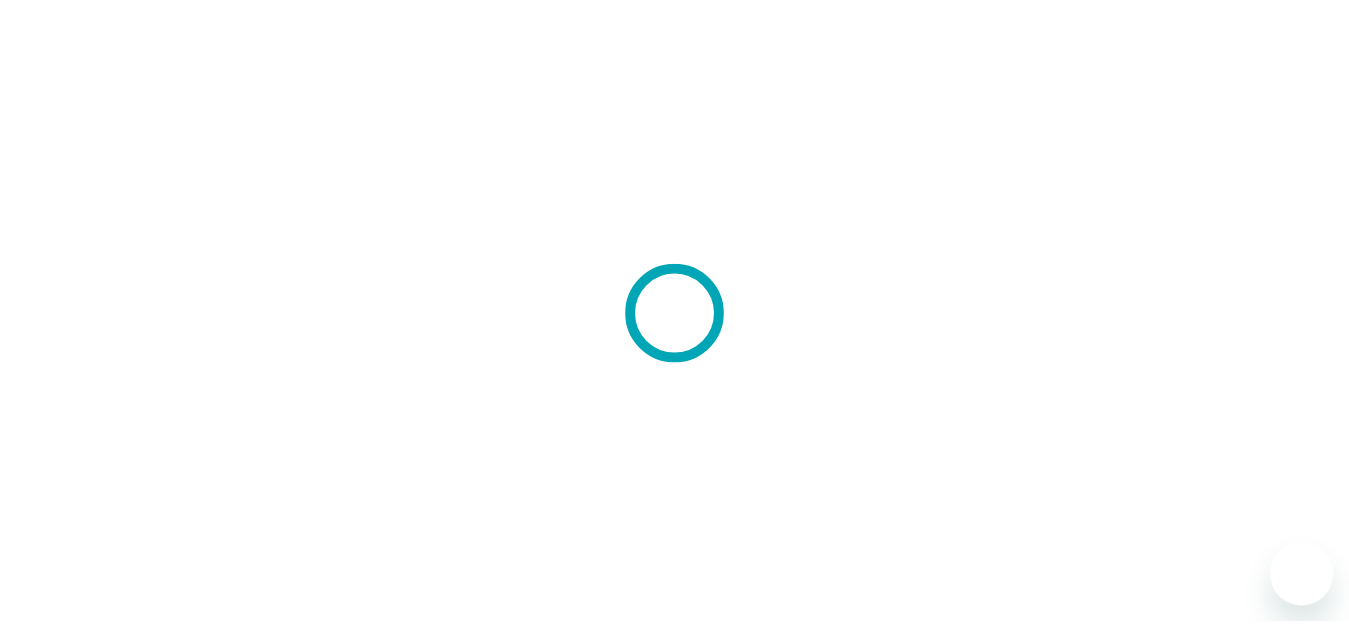 scroll, scrollTop: 0, scrollLeft: 0, axis: both 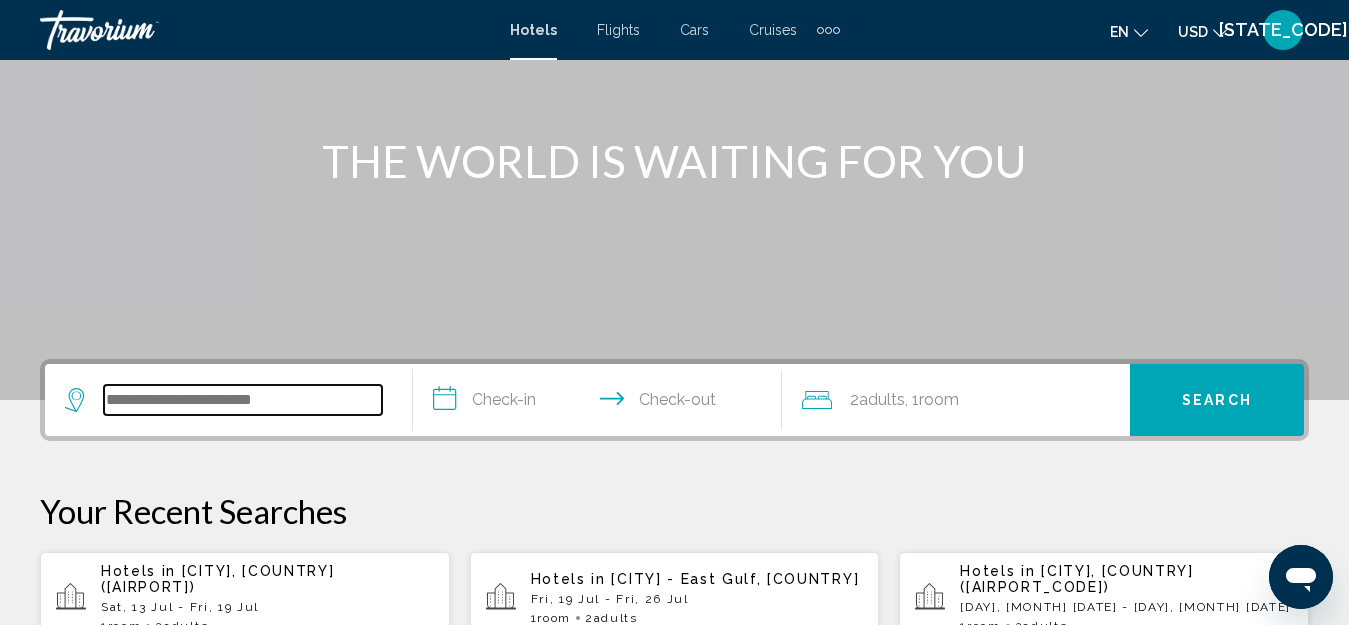 click at bounding box center (243, 400) 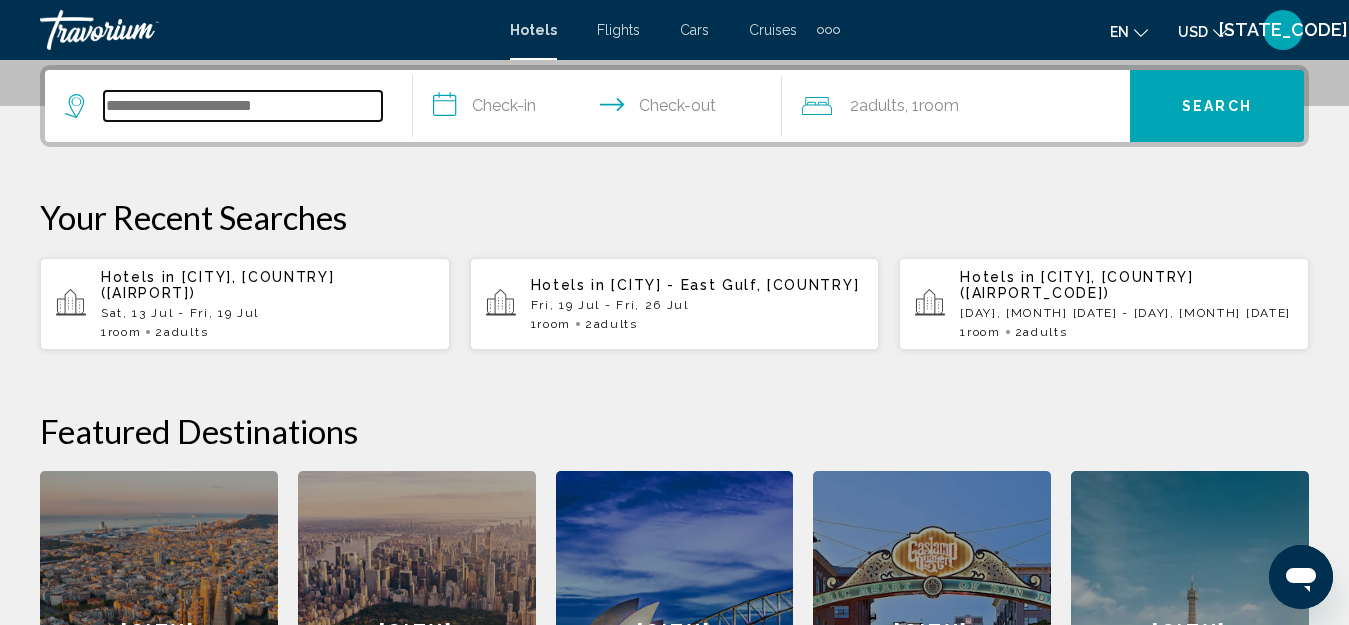 scroll, scrollTop: 294, scrollLeft: 0, axis: vertical 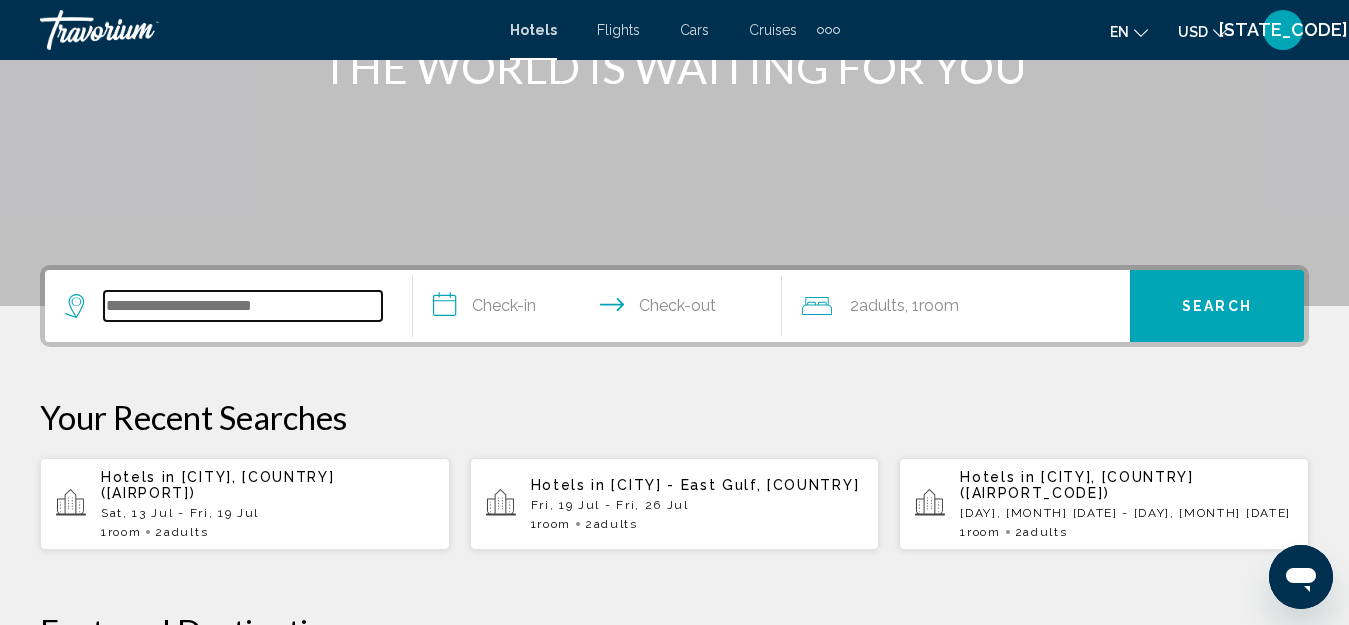 click at bounding box center [243, 306] 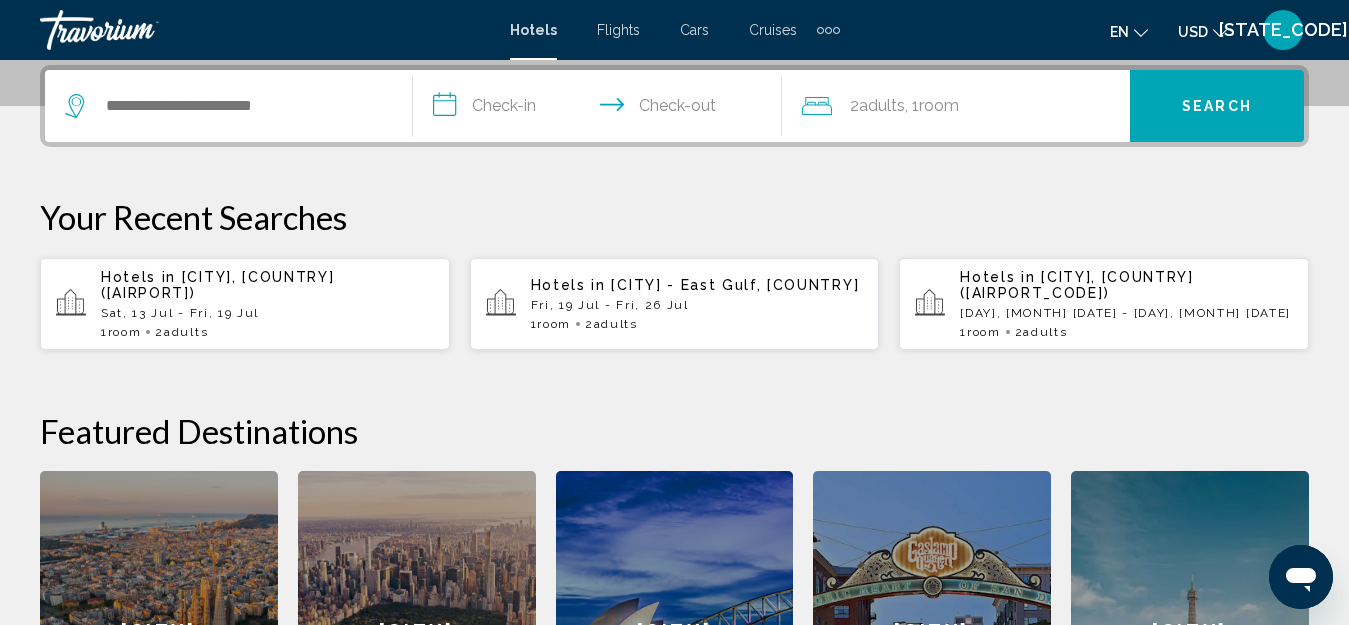 click on "Your Recent Searches" at bounding box center [674, 217] 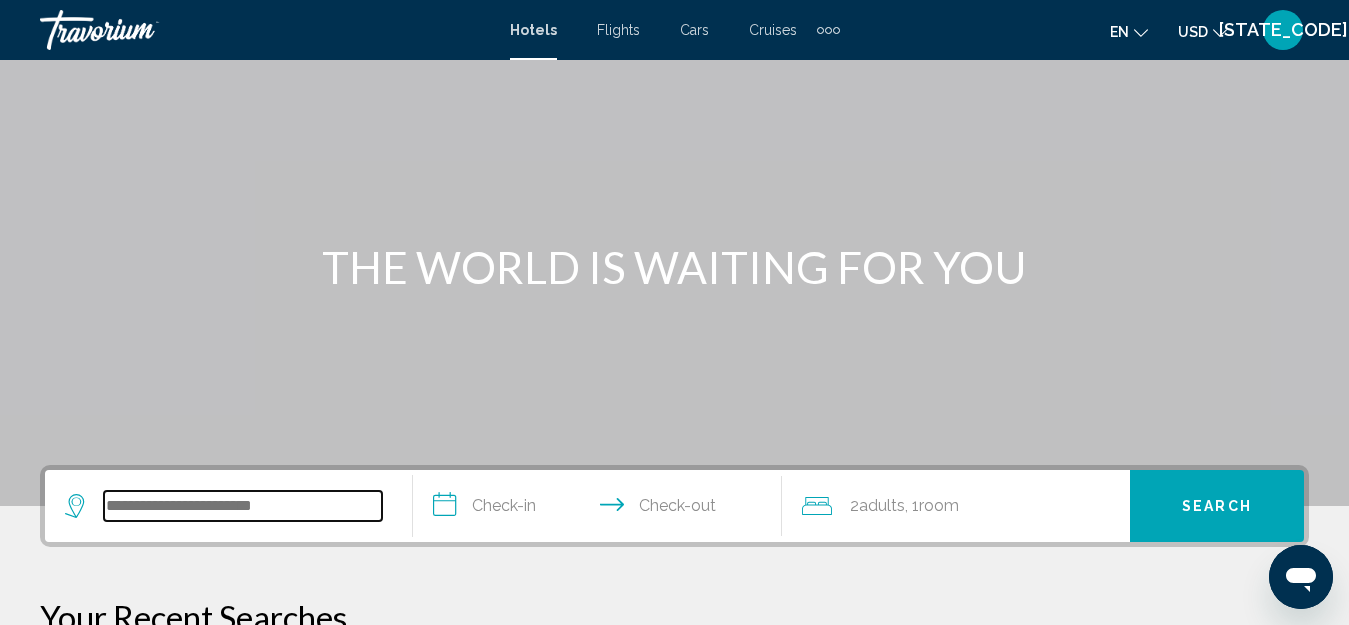 click at bounding box center (243, 506) 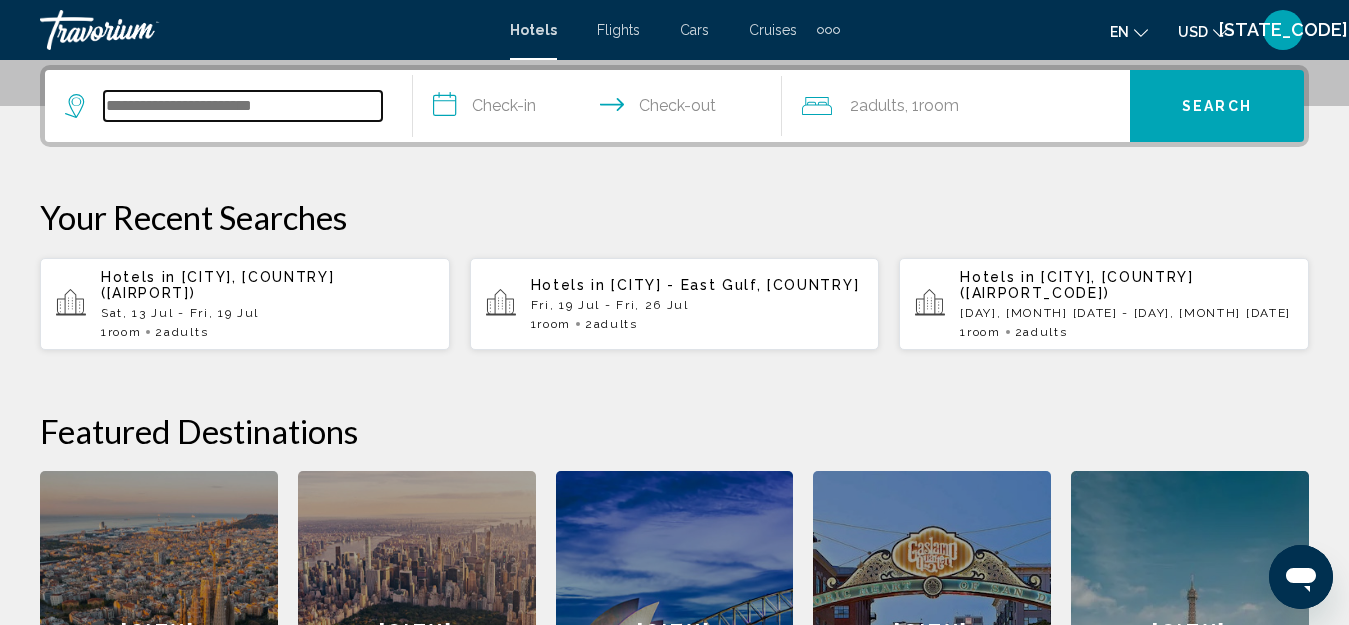 click at bounding box center [243, 106] 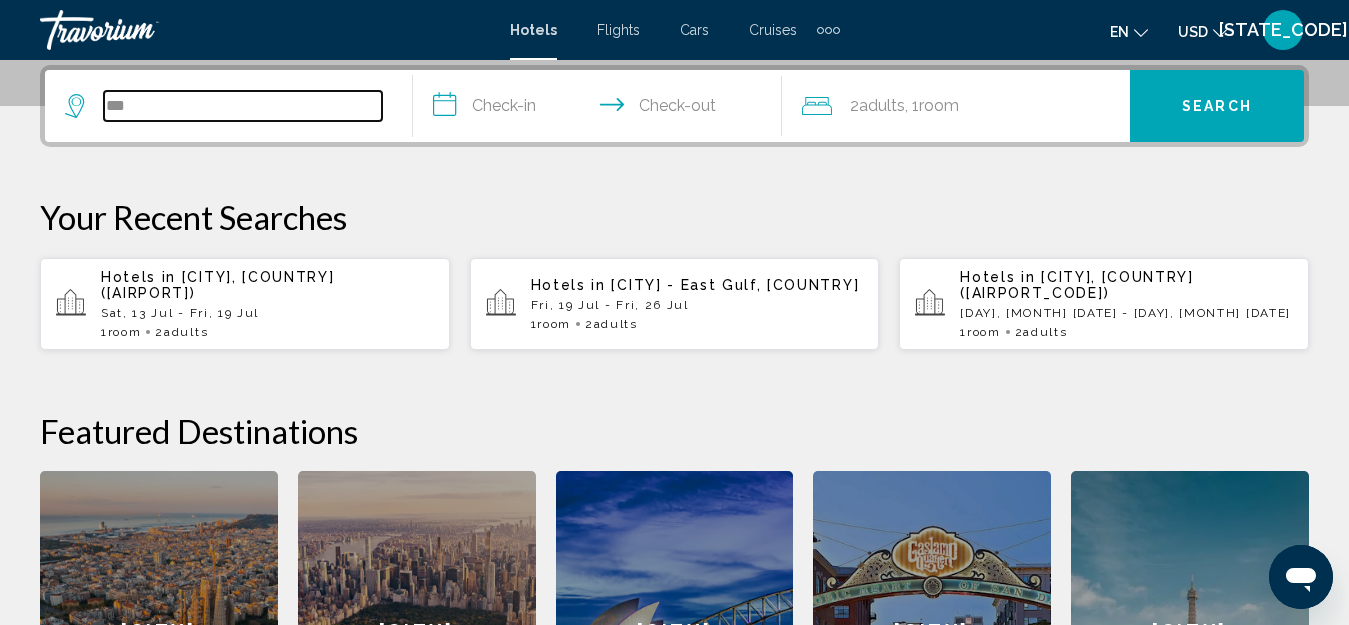 click on "***" at bounding box center [243, 106] 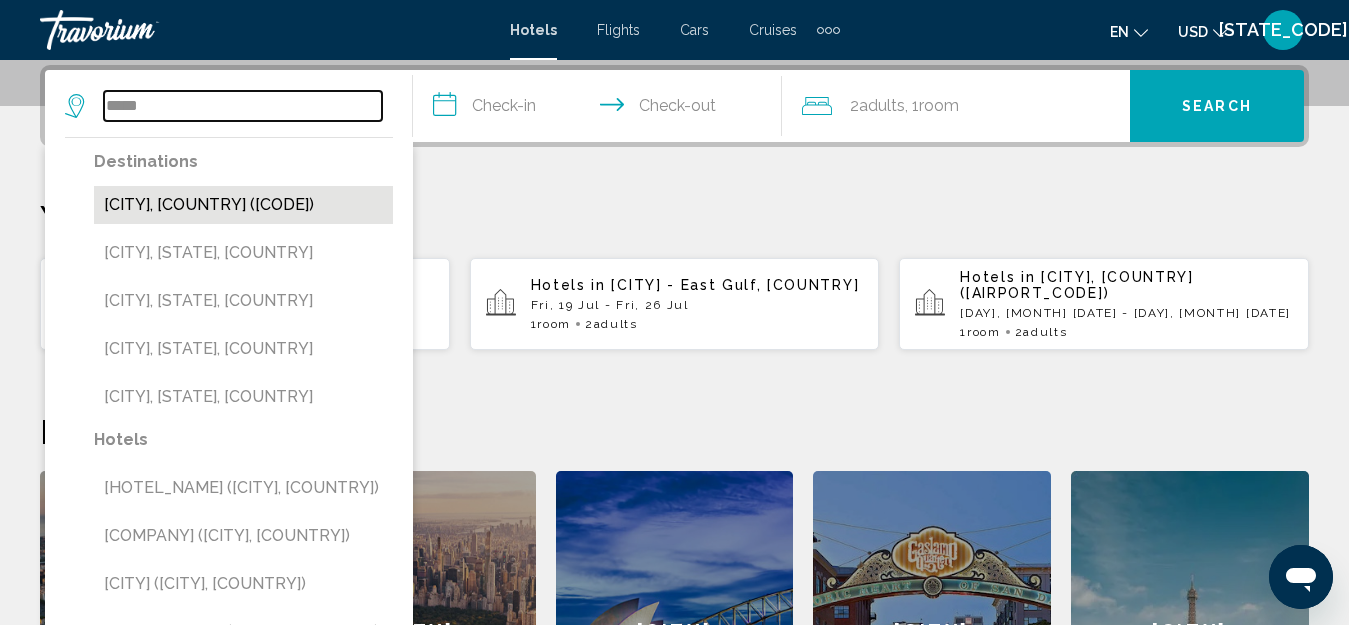 type on "*****" 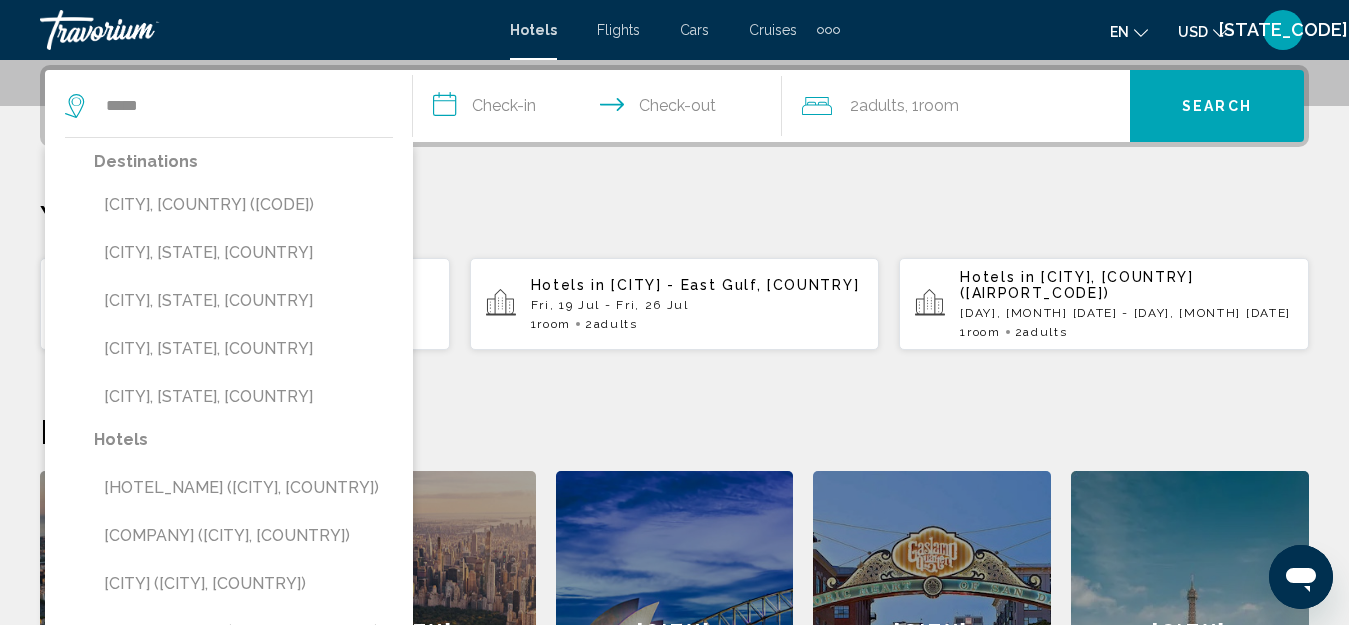 click on "[CITY], [COUNTRY] ([CODE])" at bounding box center (243, 205) 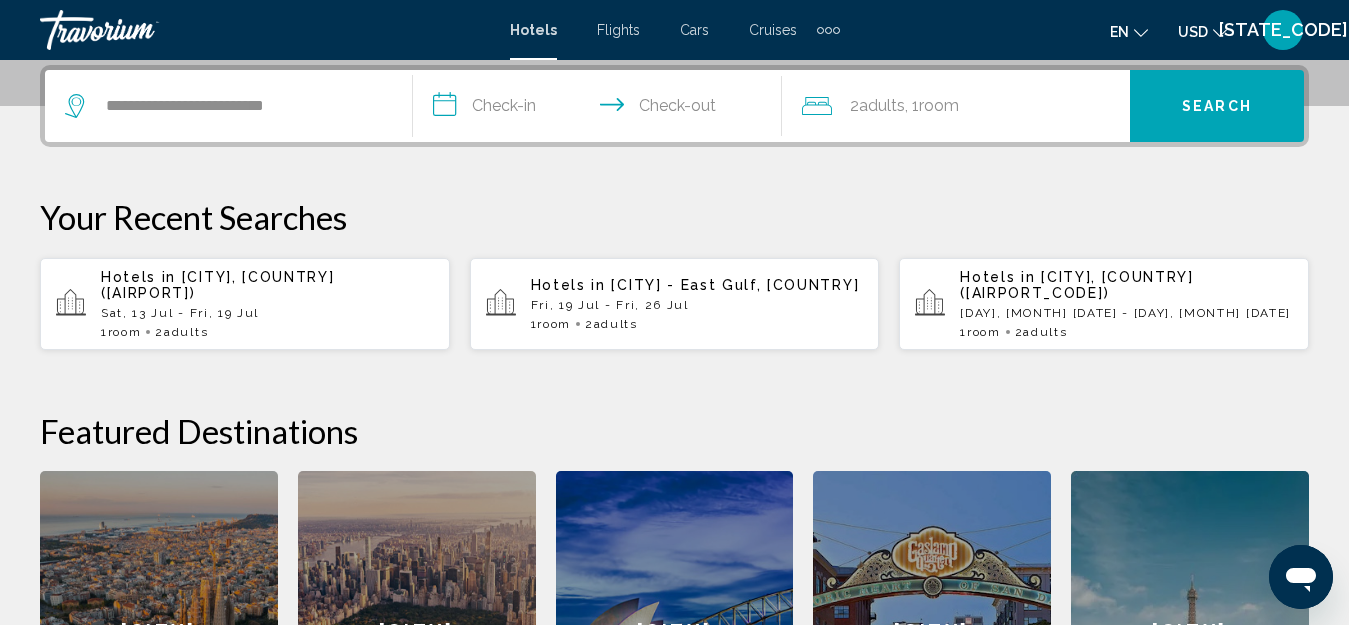 click on "**********" at bounding box center (601, 109) 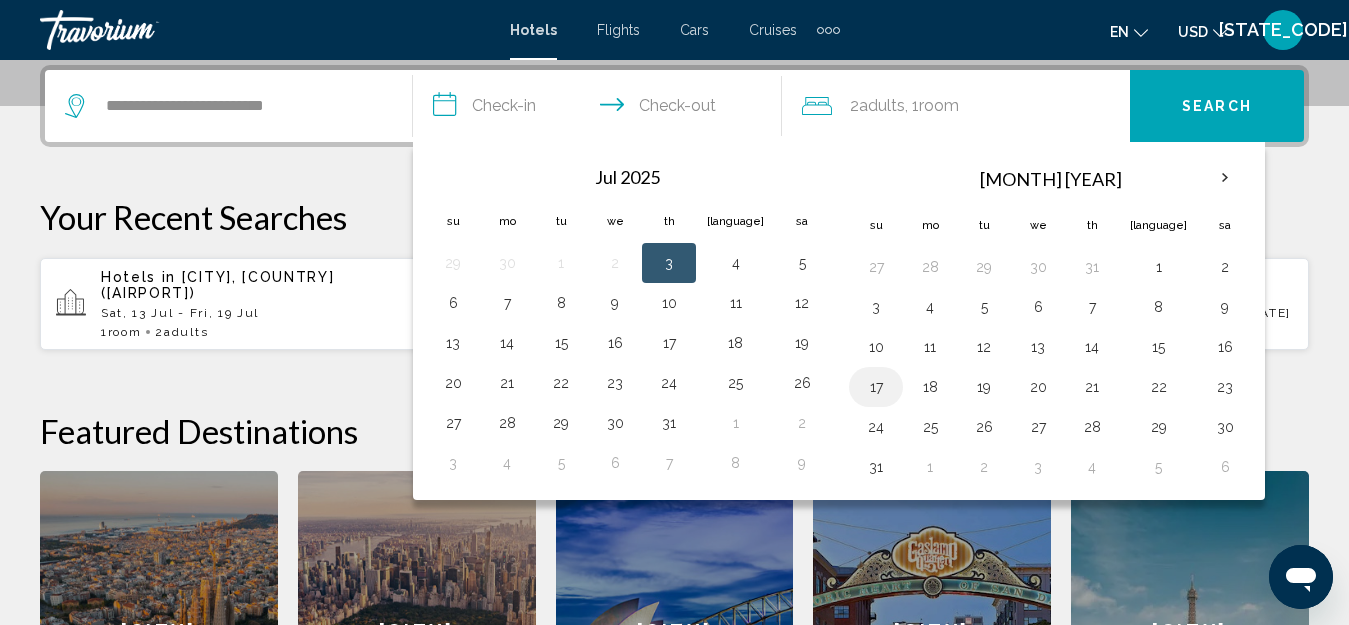 click on "17" at bounding box center [876, 387] 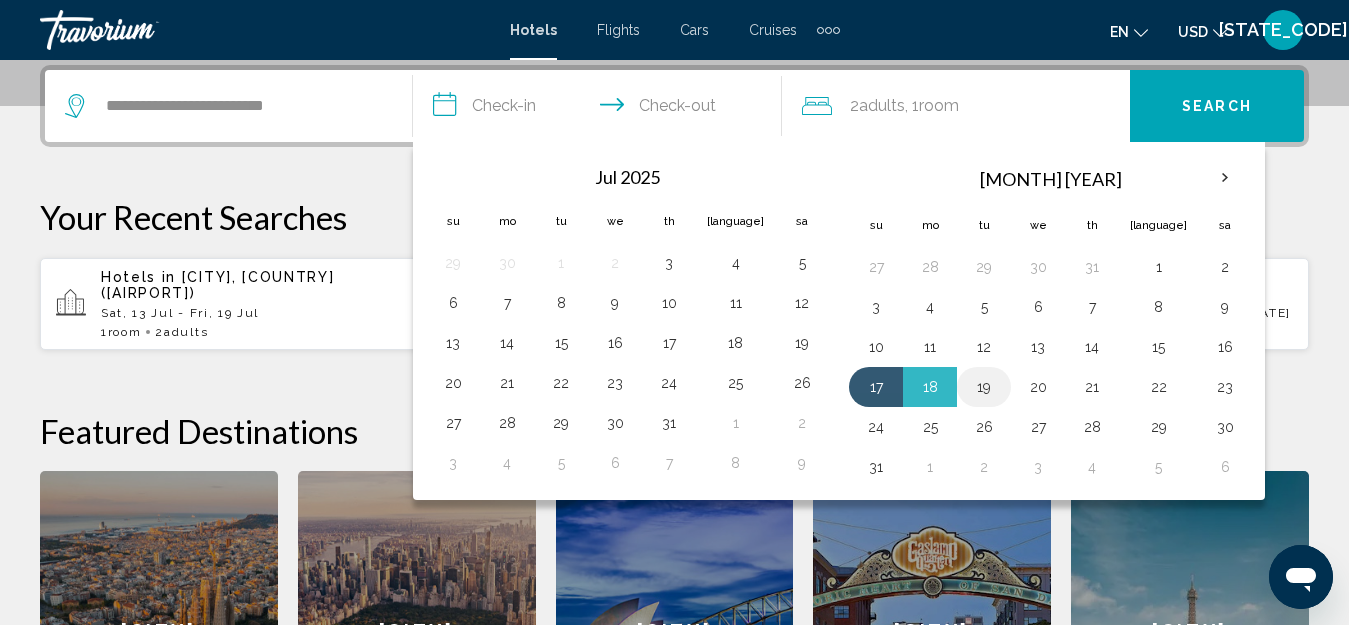 click on "19" at bounding box center [984, 387] 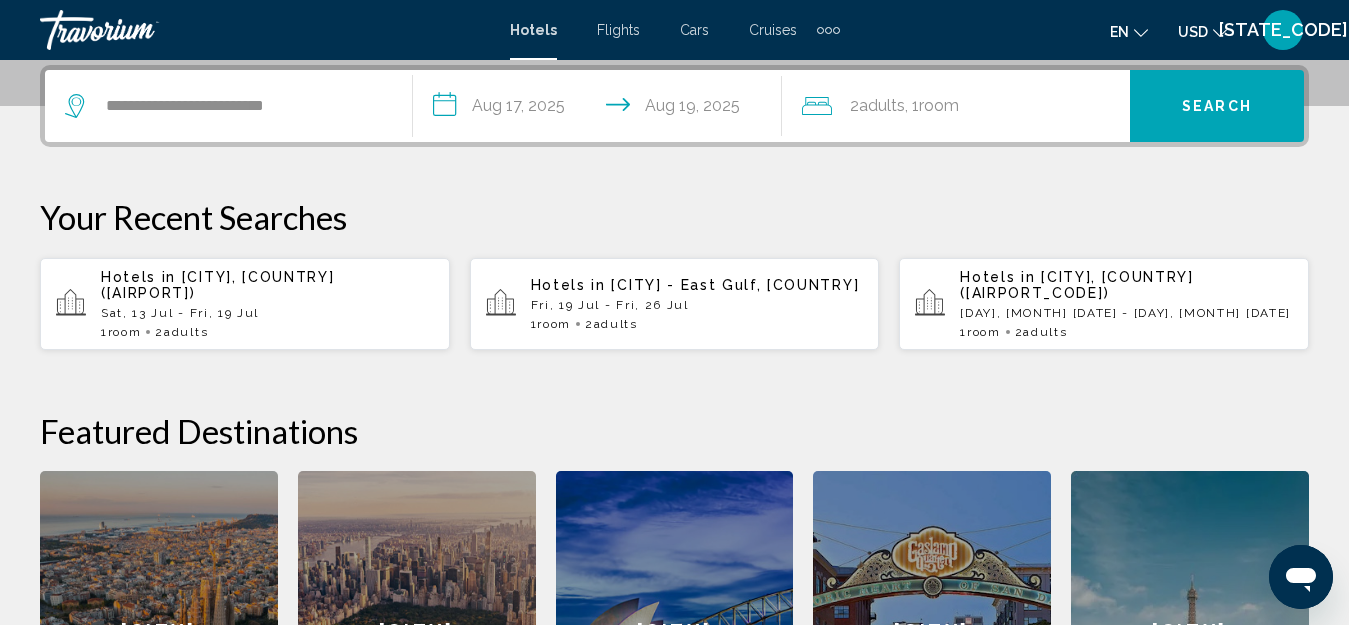 scroll, scrollTop: 394, scrollLeft: 0, axis: vertical 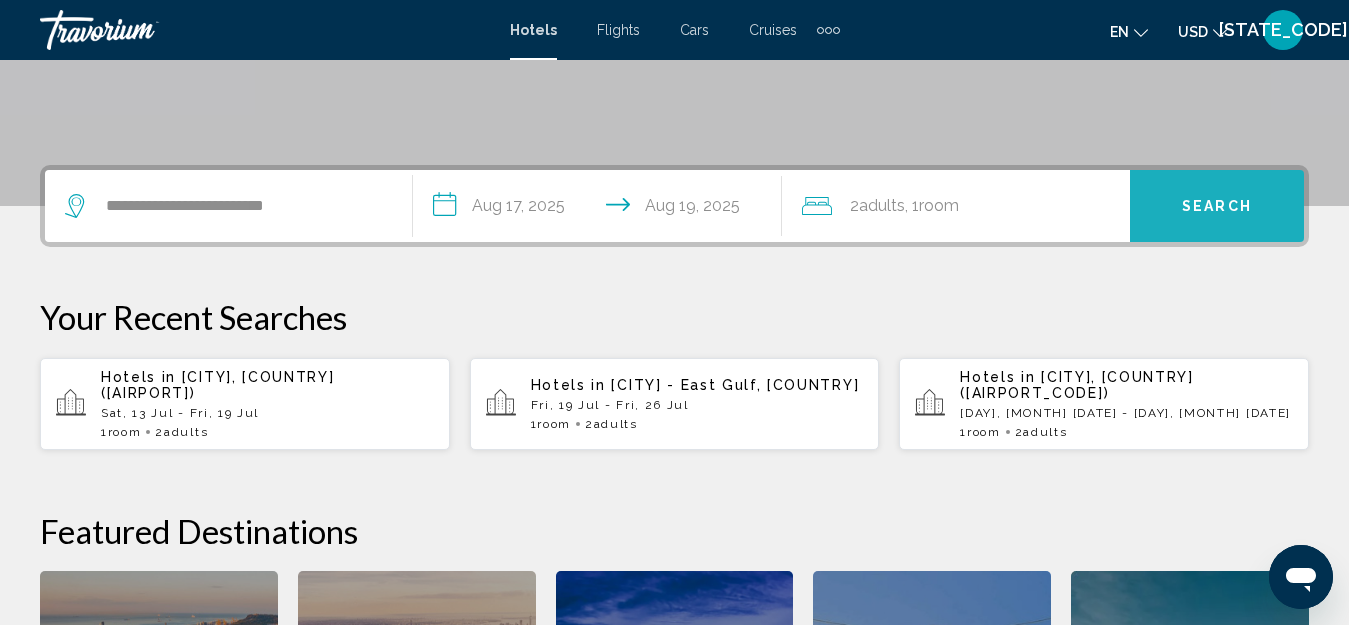 click on "Search" at bounding box center (1217, 206) 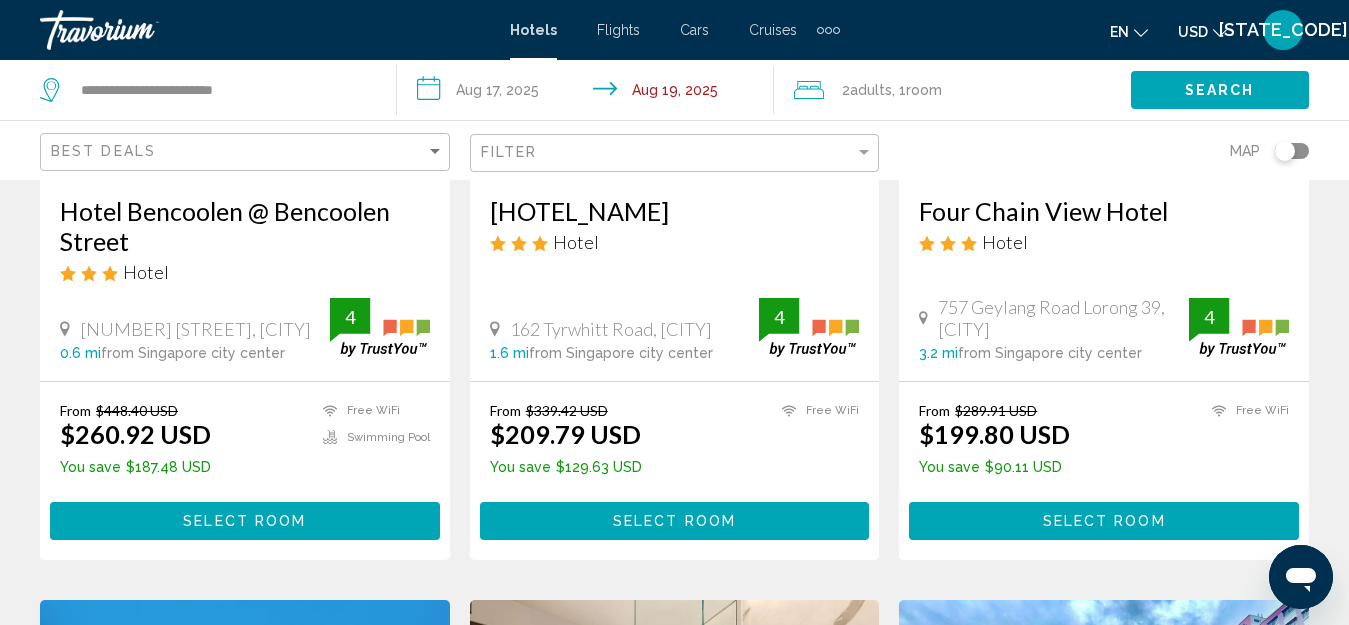 scroll, scrollTop: 0, scrollLeft: 0, axis: both 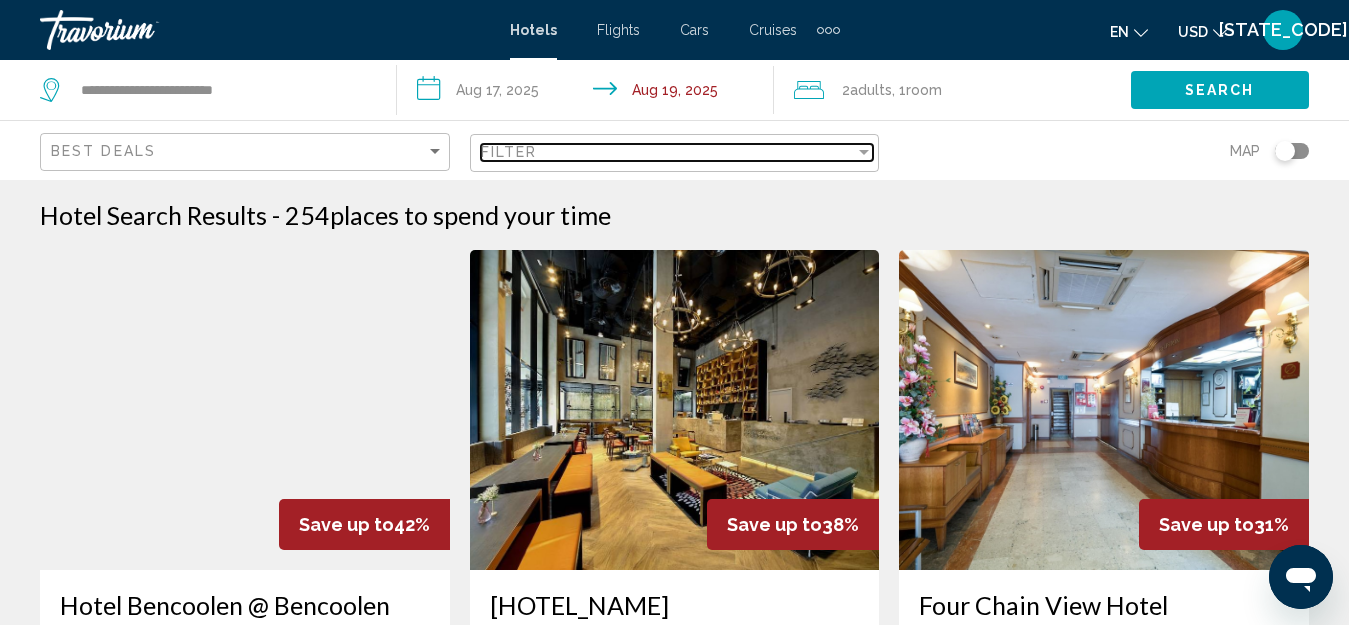 click on "Filter" at bounding box center [668, 152] 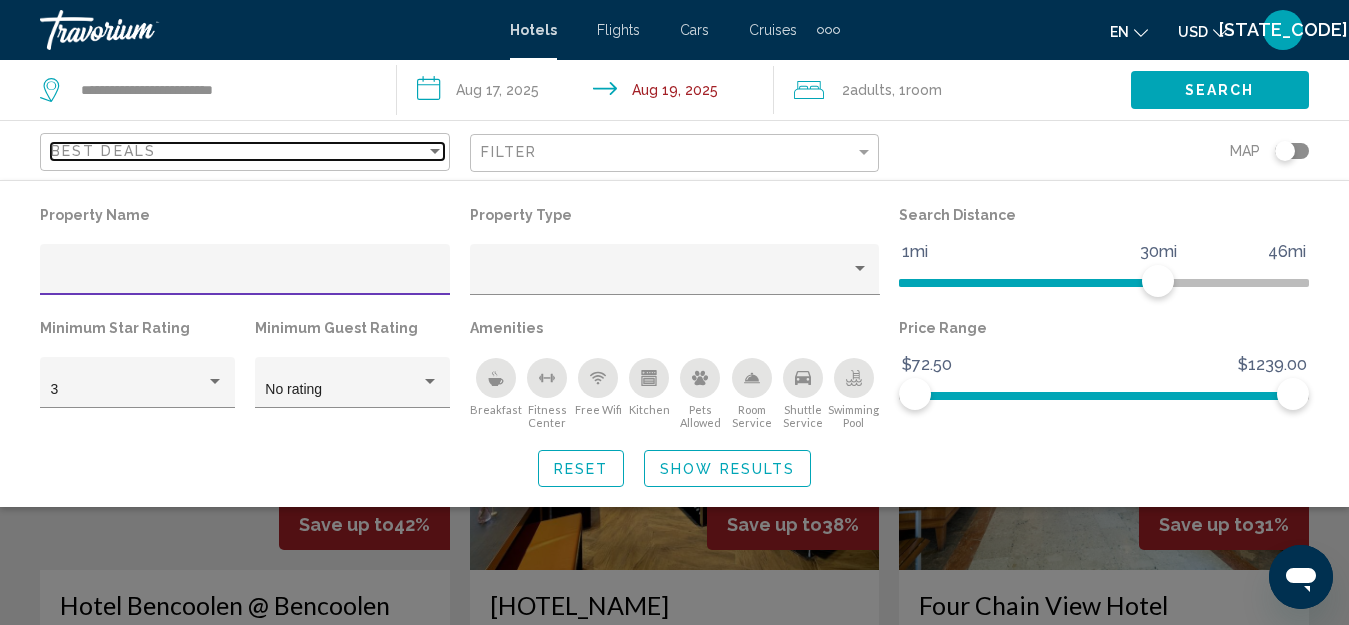 click on "Best Deals" at bounding box center [238, 151] 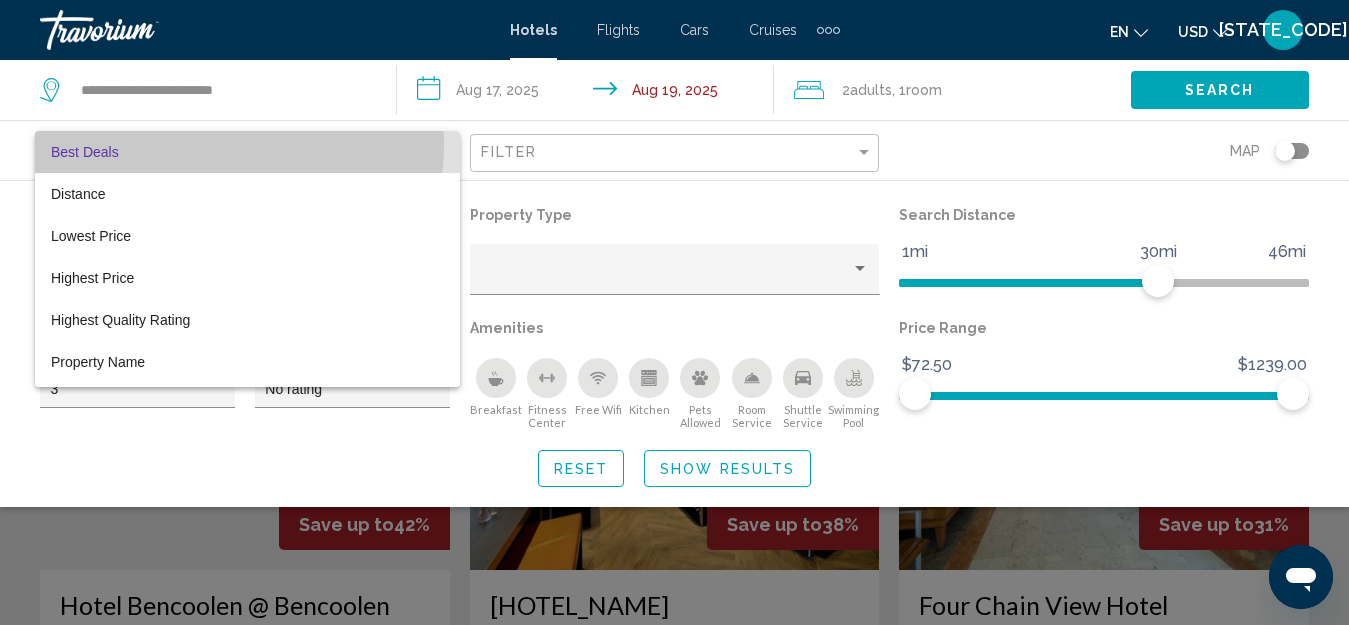 click on "Best Deals" at bounding box center (247, 152) 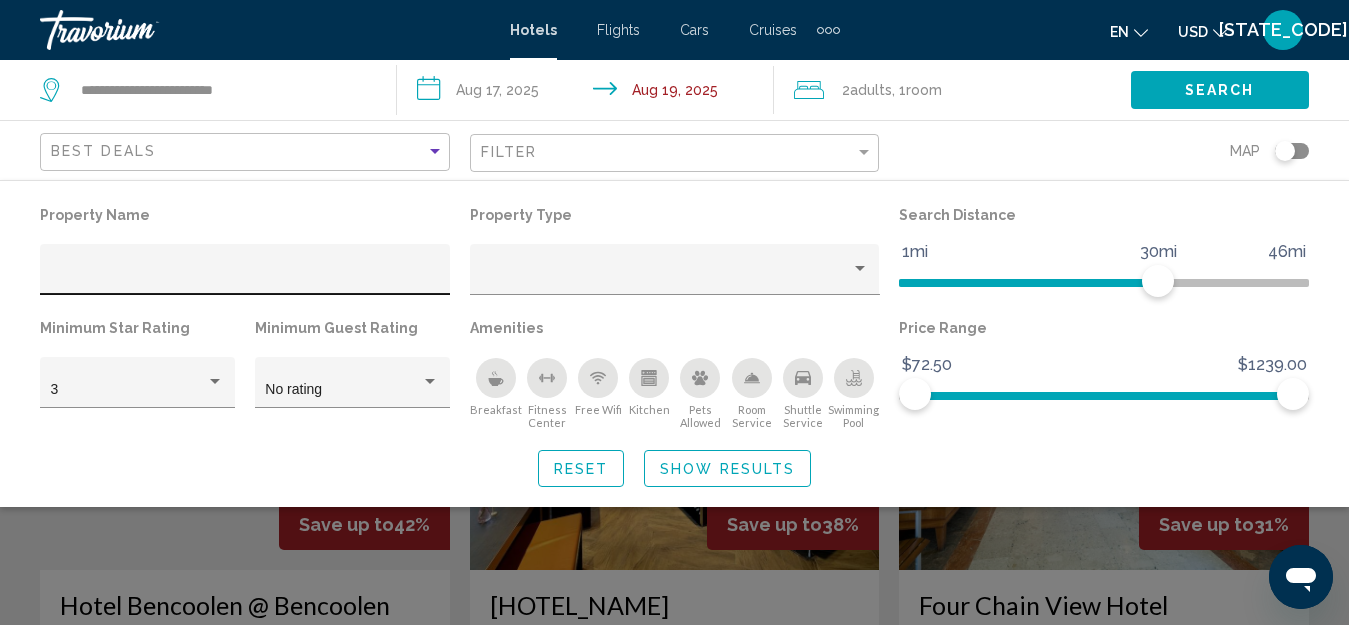 click at bounding box center (245, 275) 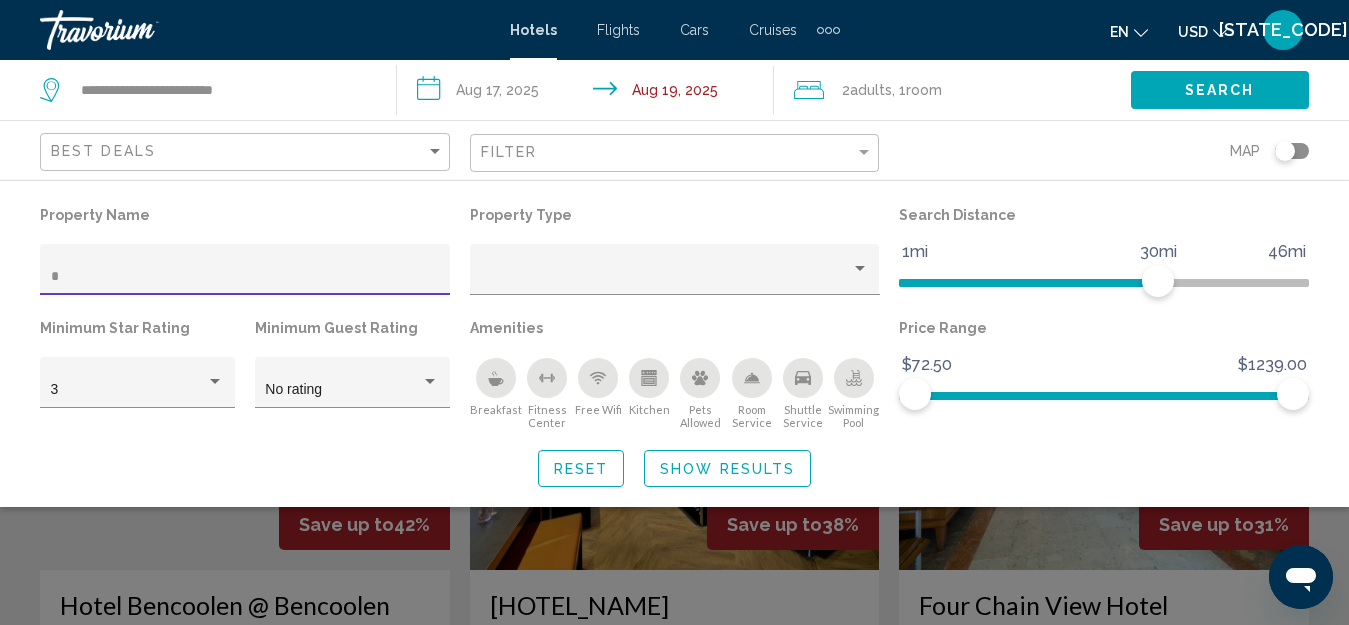type on "**" 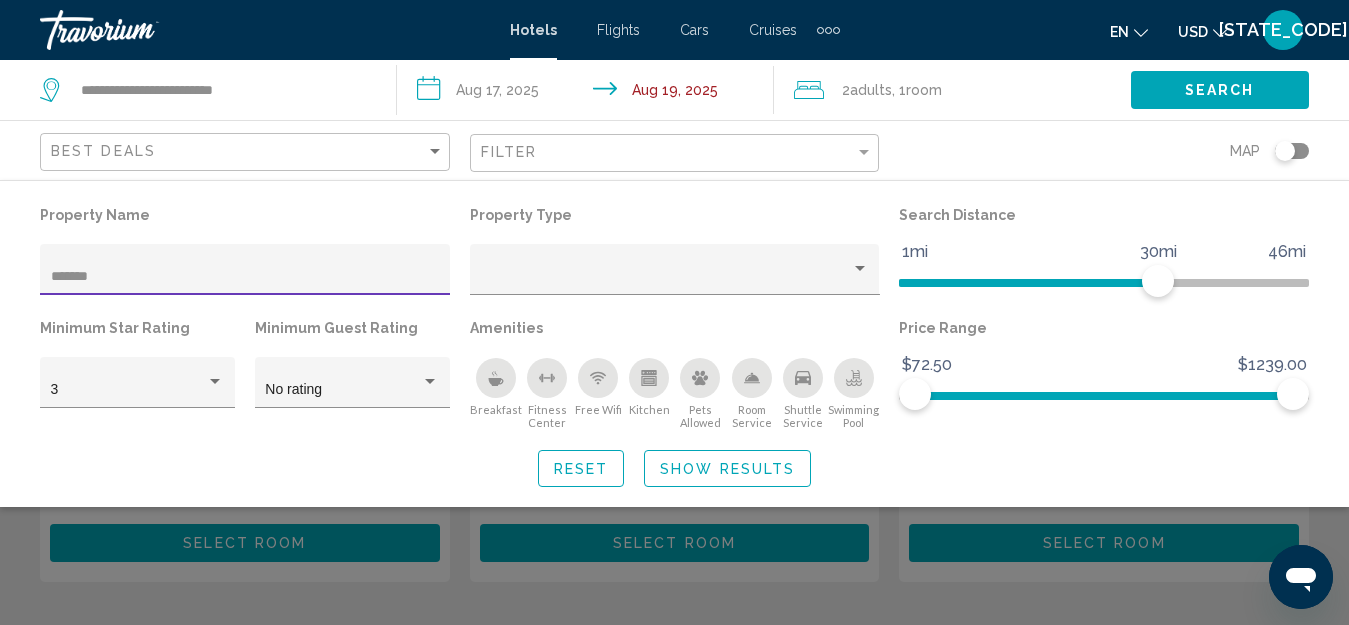 scroll, scrollTop: 0, scrollLeft: 0, axis: both 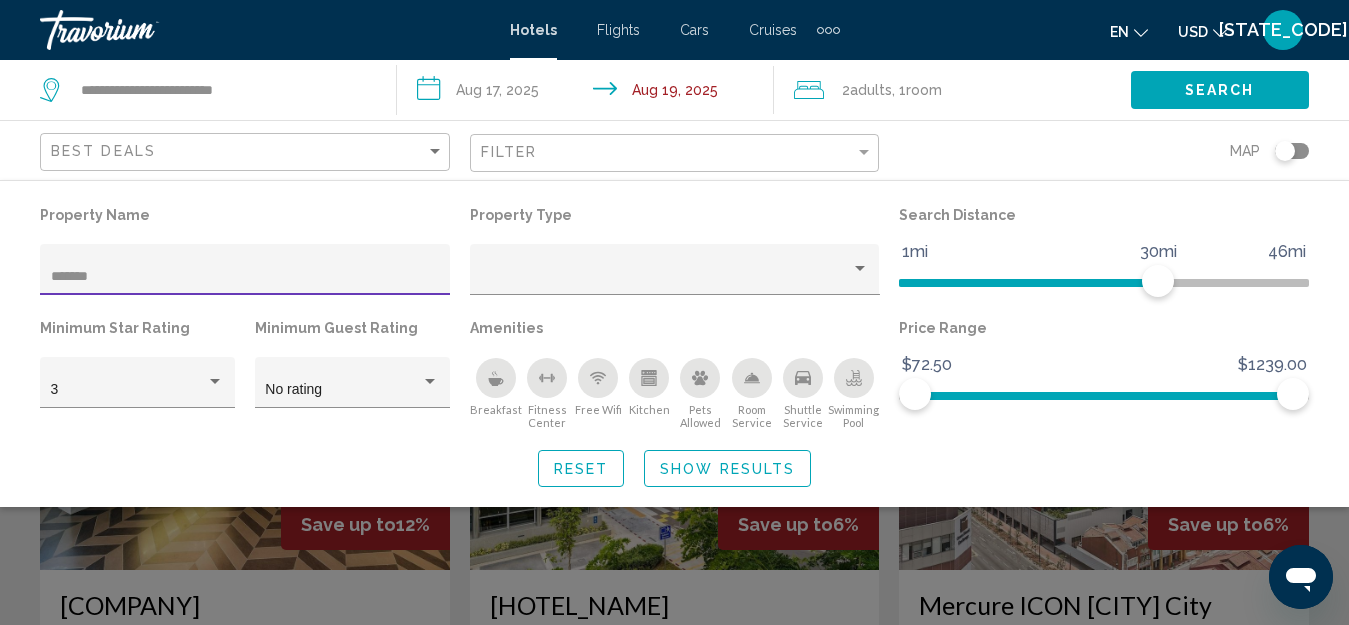 type on "*******" 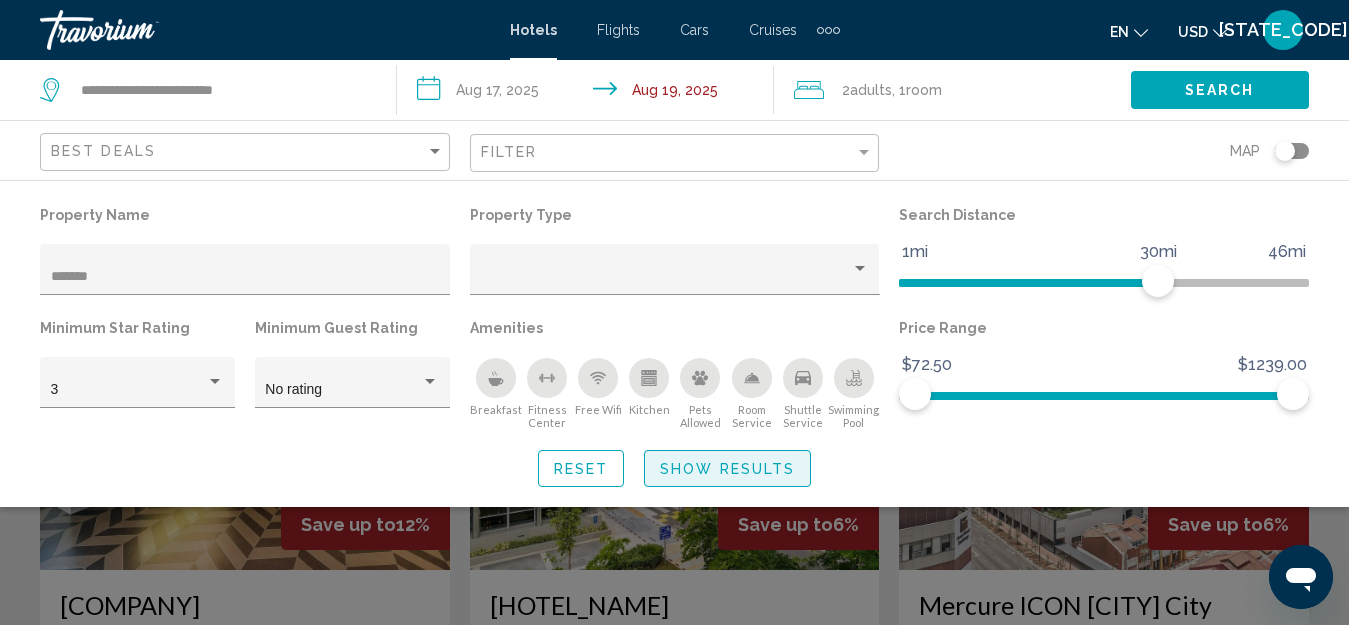 click on "Show Results" at bounding box center (727, 469) 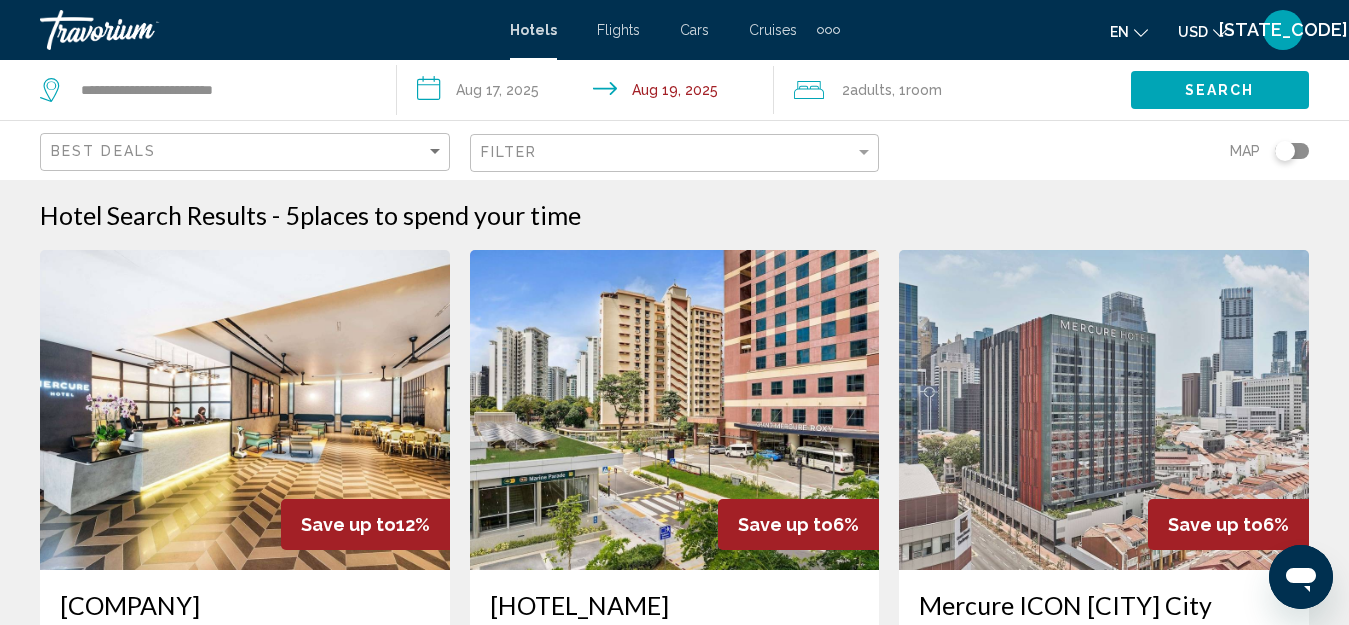scroll, scrollTop: 400, scrollLeft: 0, axis: vertical 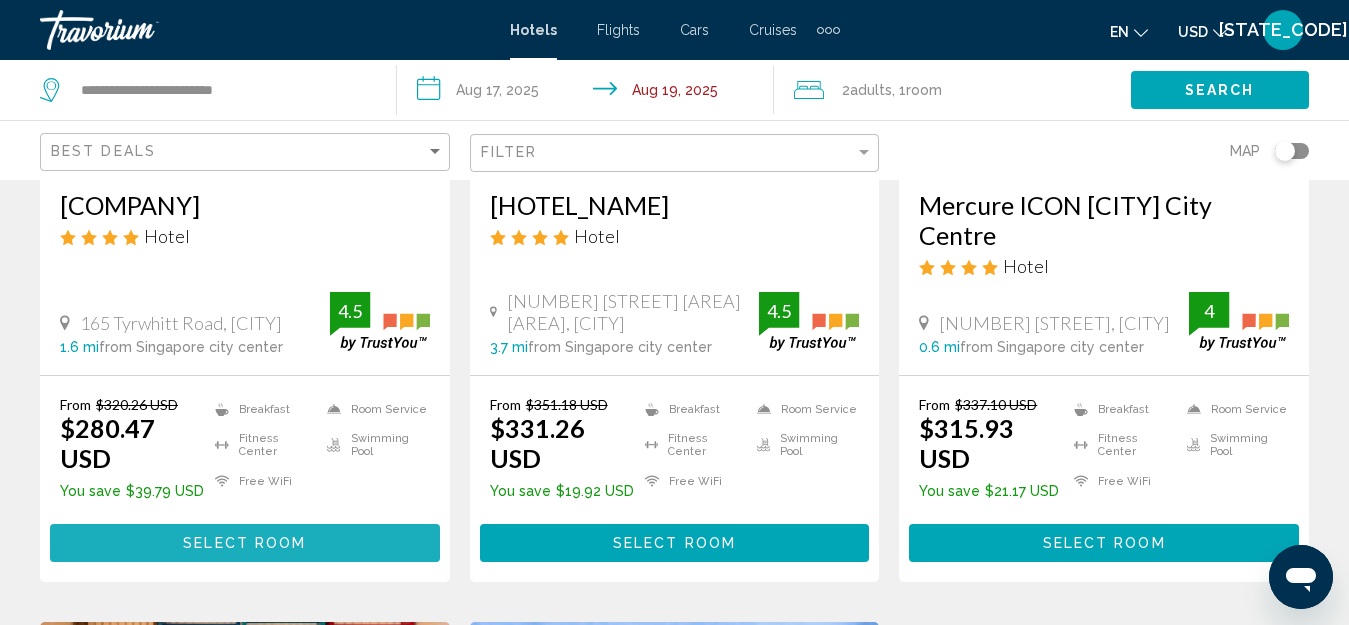 click on "Select Room" at bounding box center (244, 544) 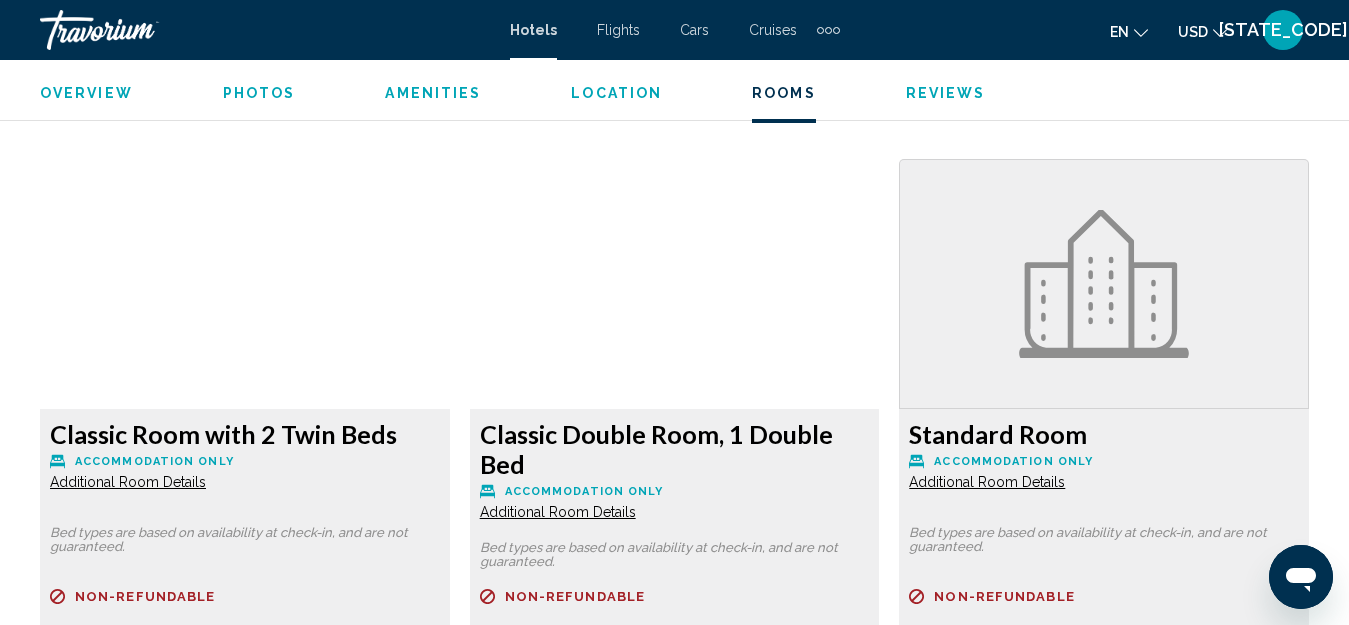 scroll, scrollTop: 3323, scrollLeft: 0, axis: vertical 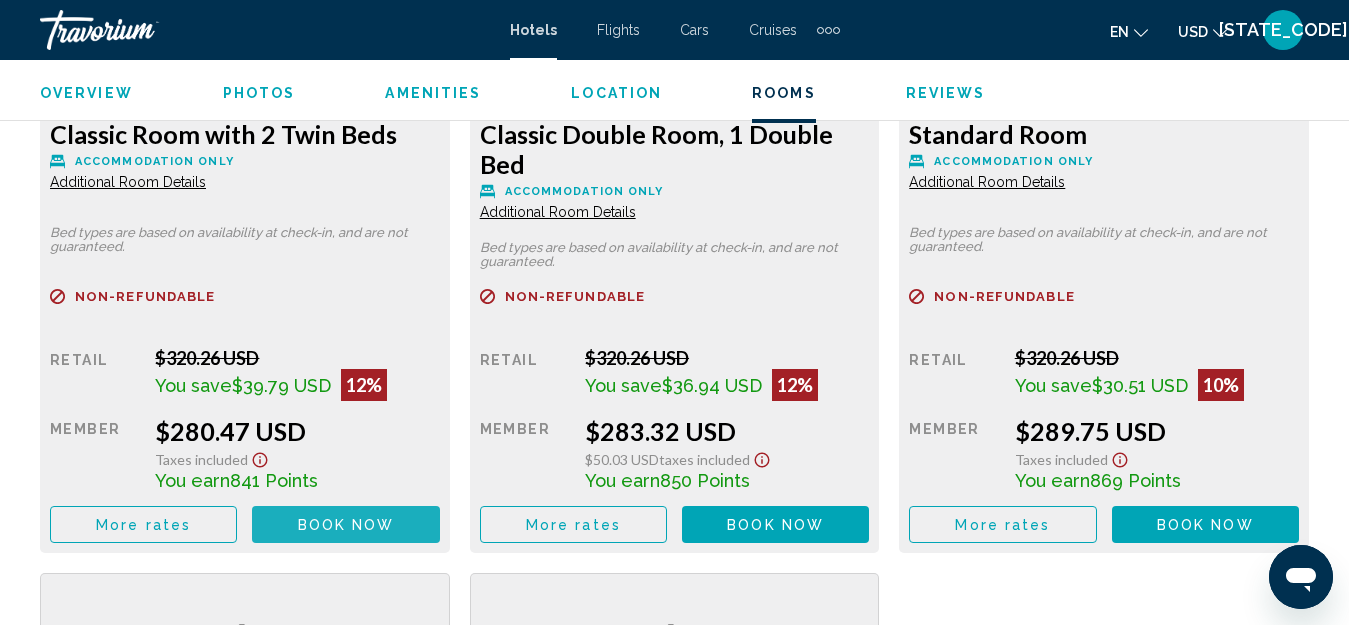 click on "Book now" at bounding box center (346, 525) 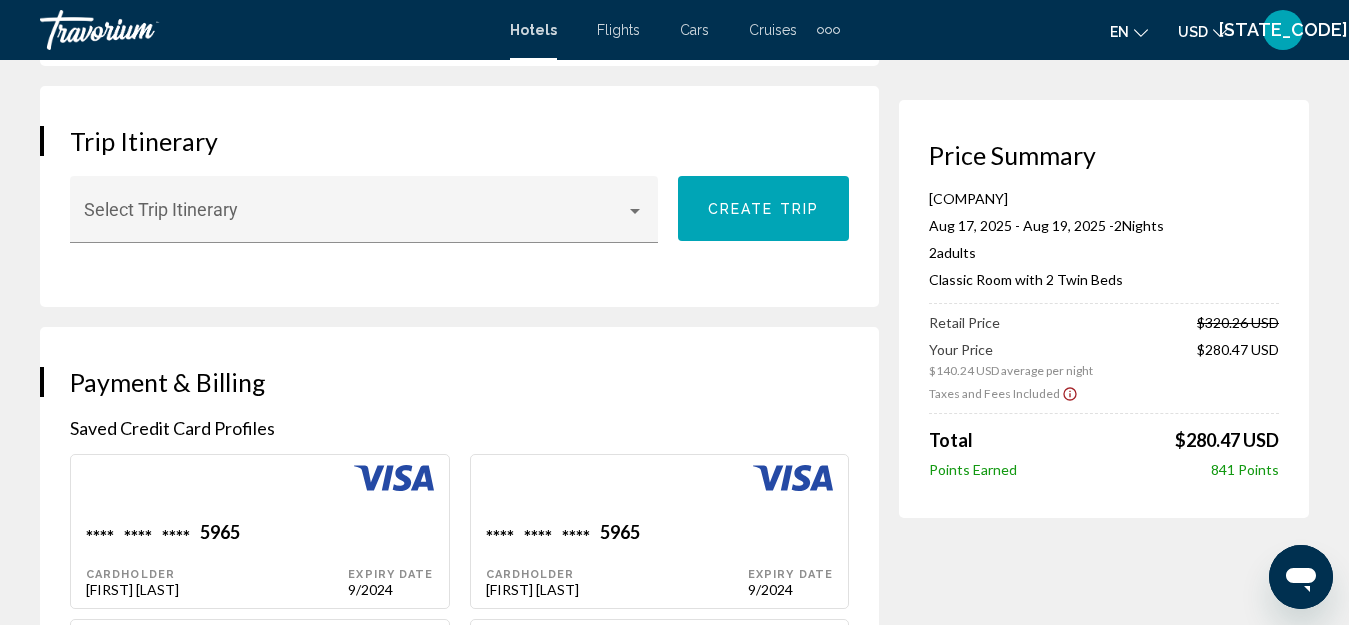 scroll, scrollTop: 1300, scrollLeft: 0, axis: vertical 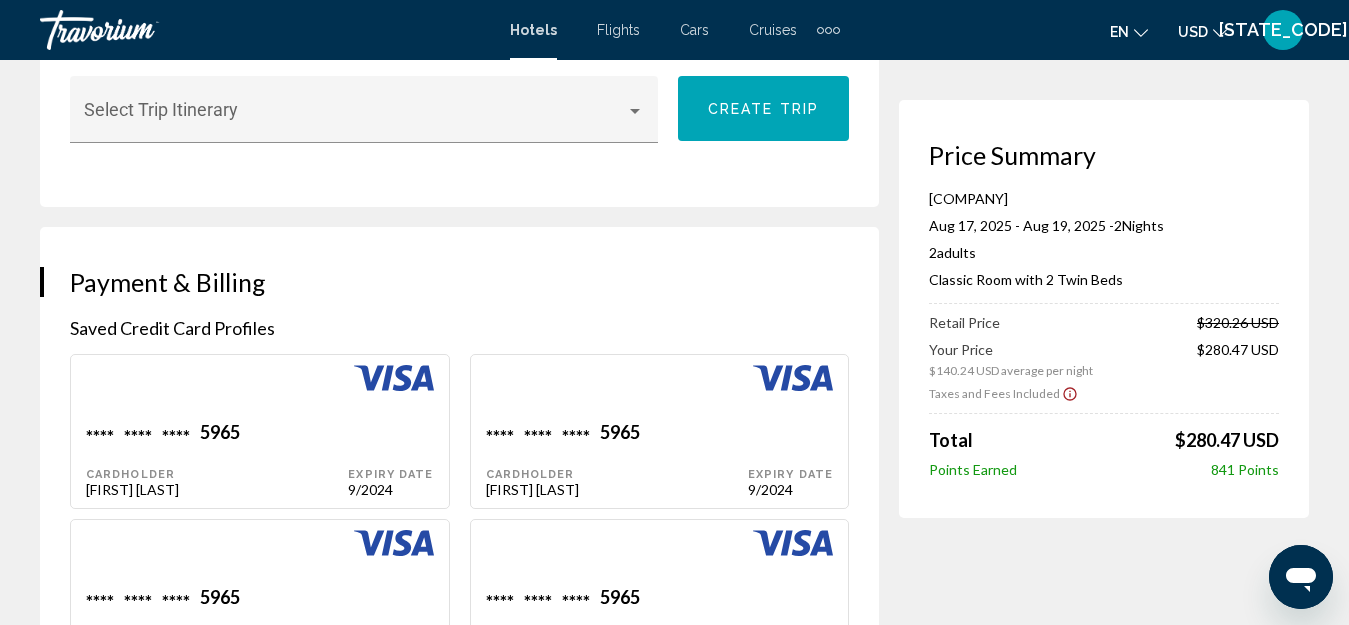 click at bounding box center [394, 378] 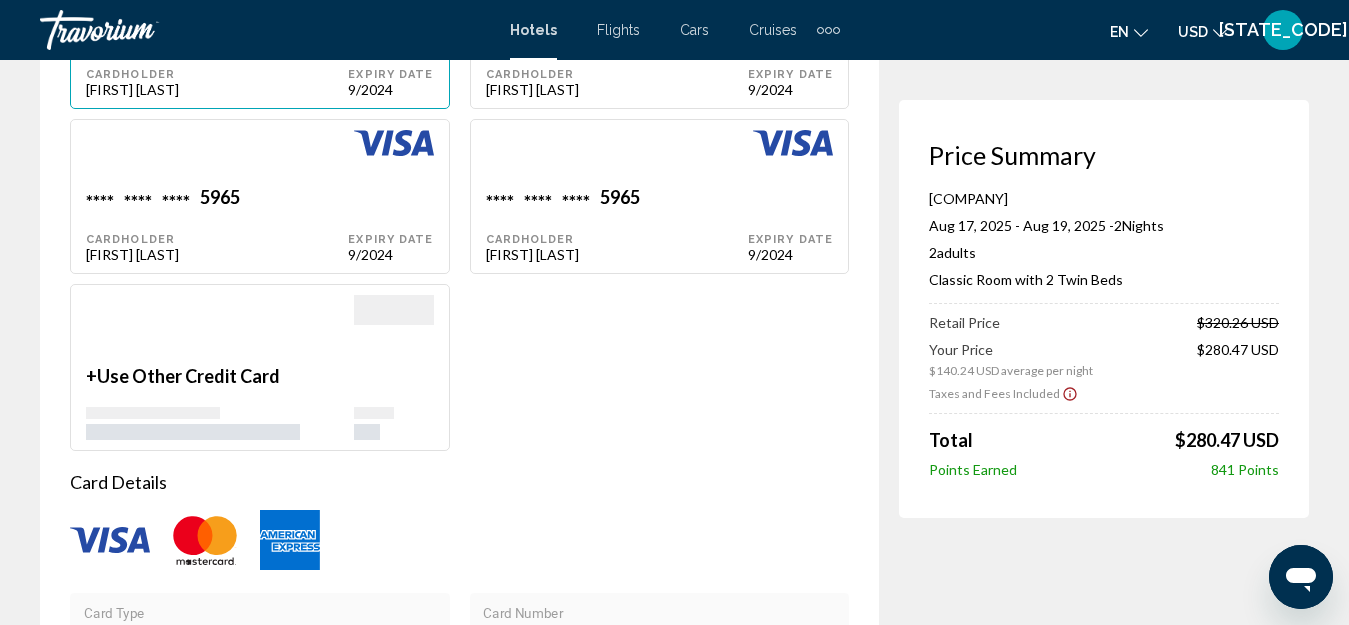 scroll, scrollTop: 1300, scrollLeft: 0, axis: vertical 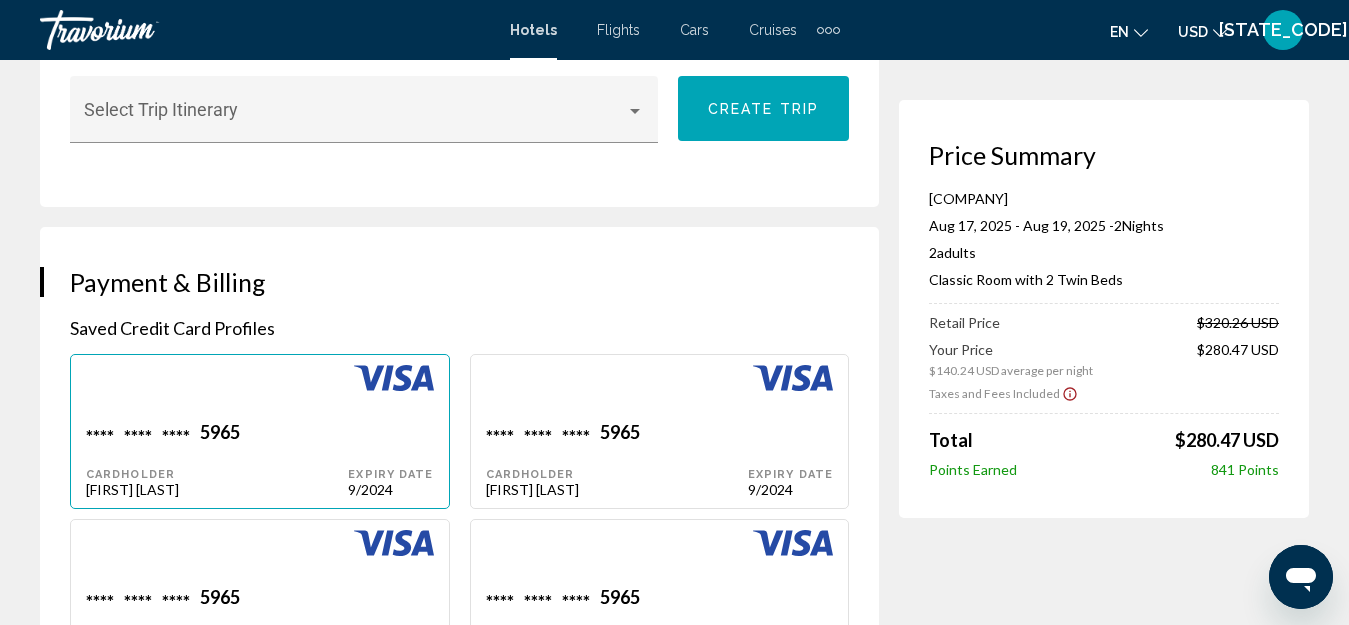 click on "Payment & Billing" at bounding box center [459, 282] 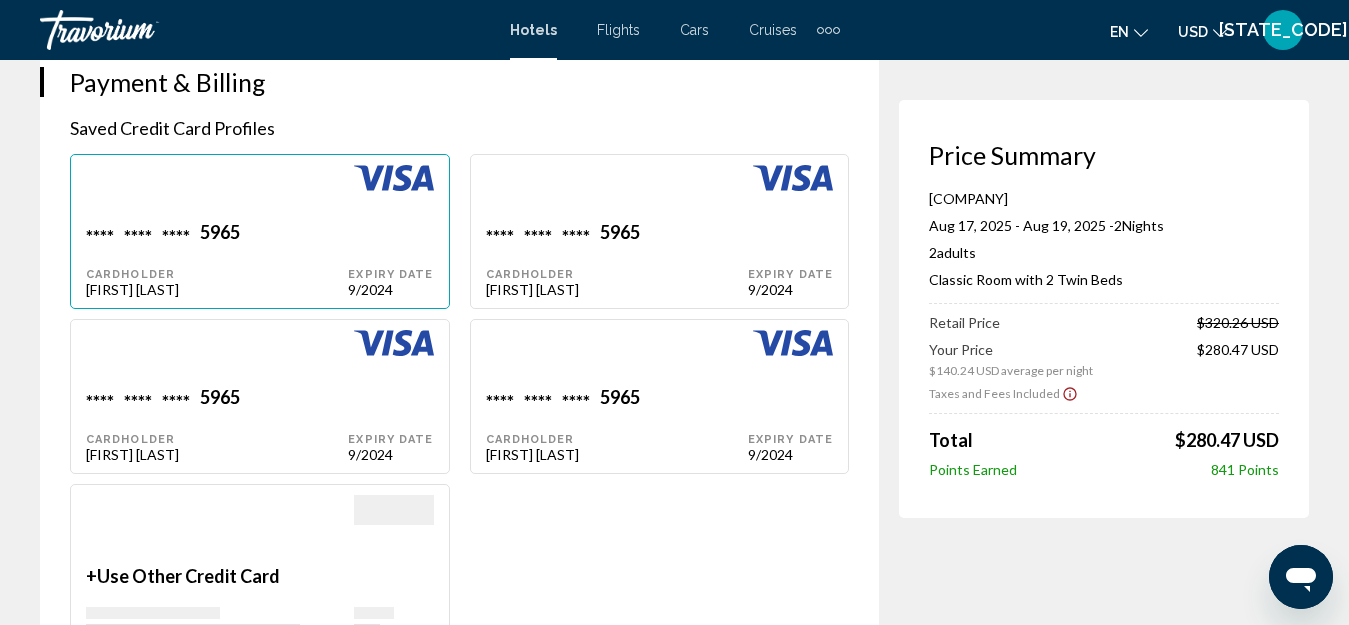scroll, scrollTop: 1700, scrollLeft: 0, axis: vertical 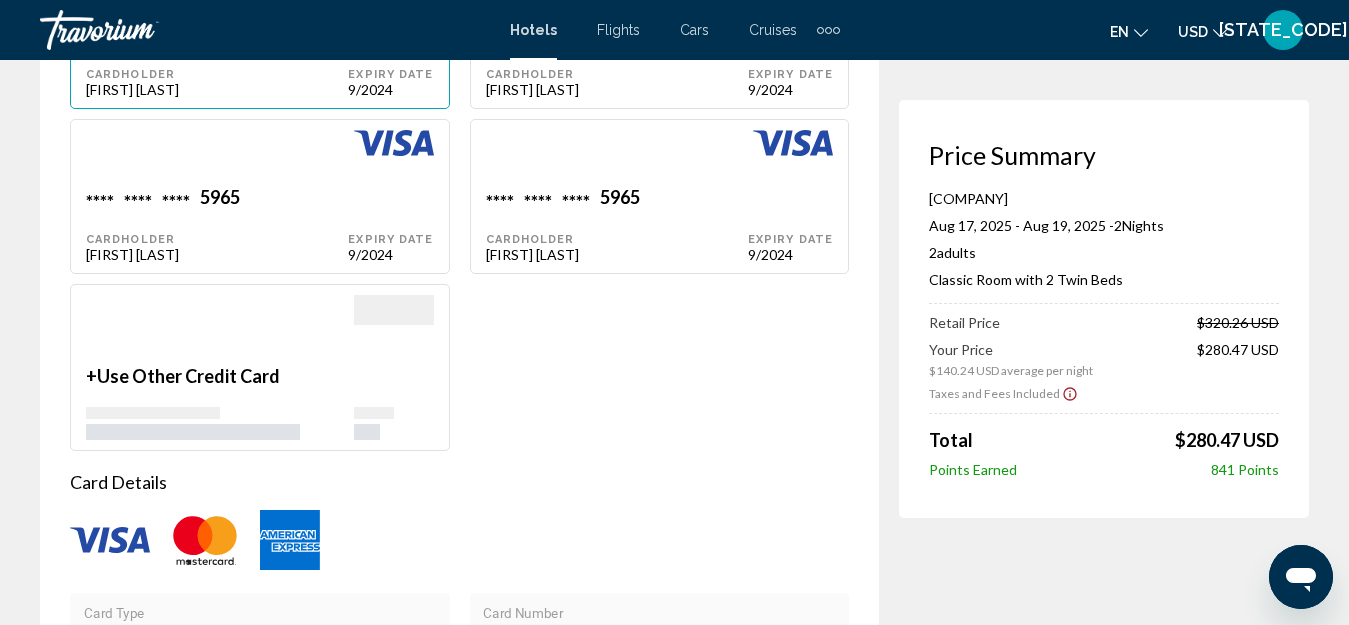 click at bounding box center [110, 540] 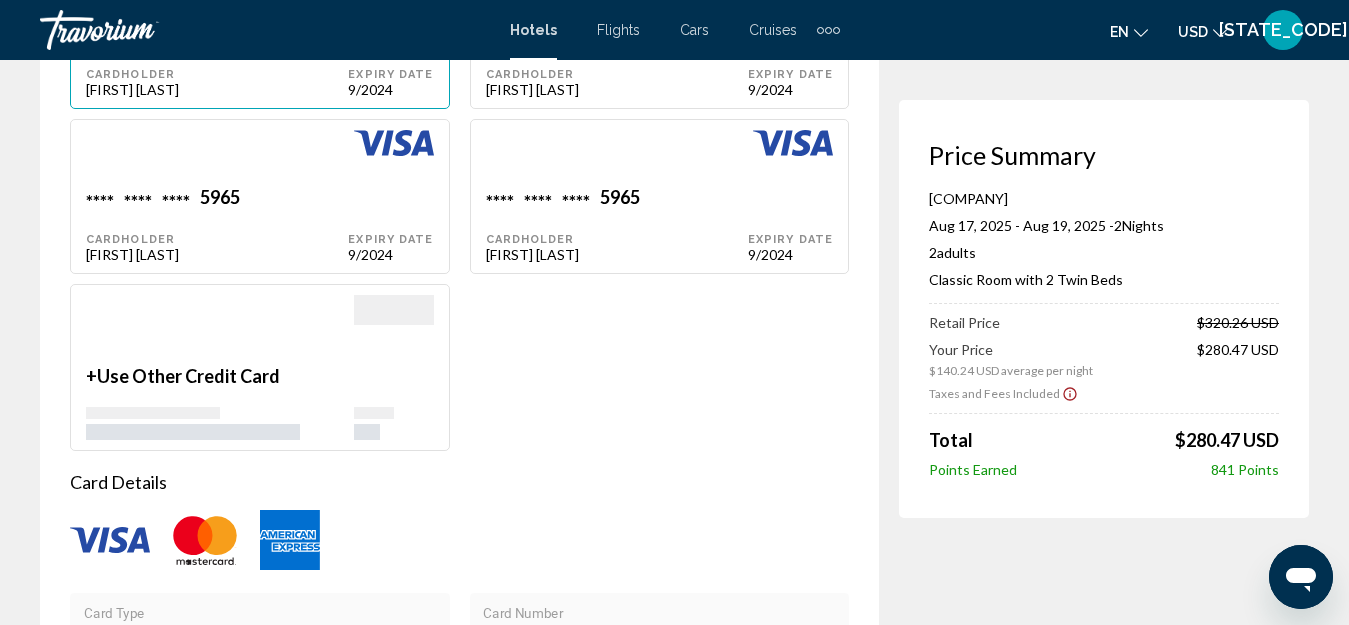 click at bounding box center [110, 540] 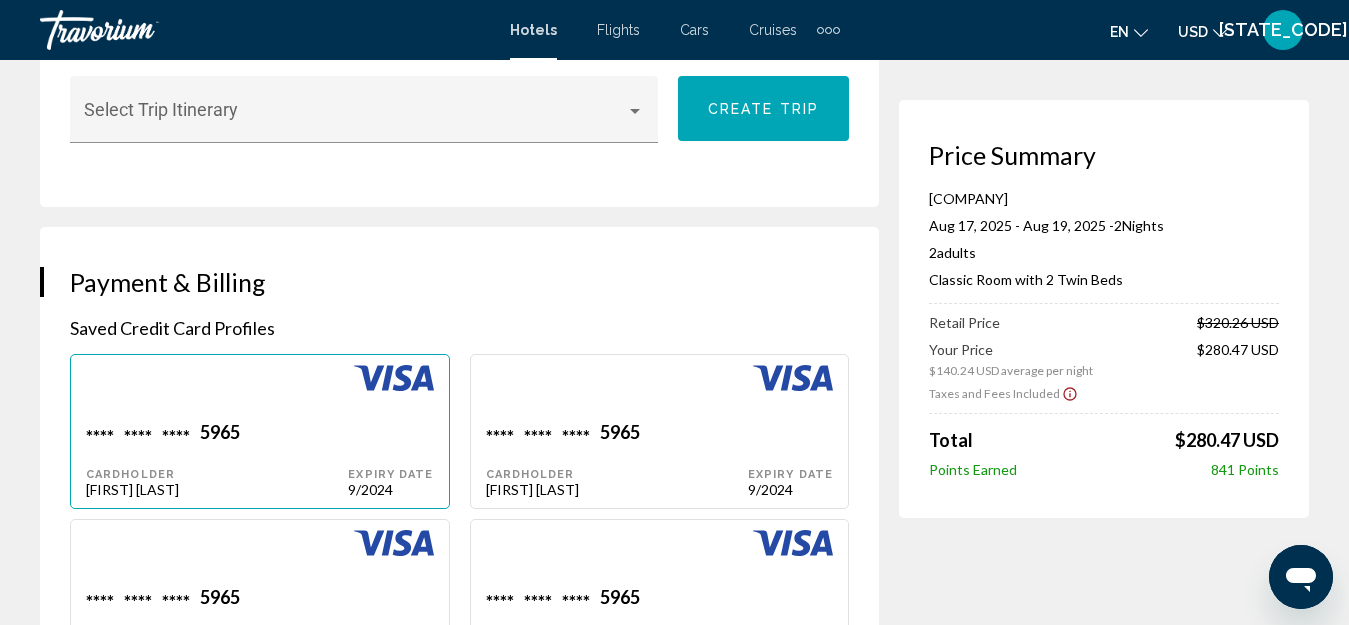 scroll, scrollTop: 1700, scrollLeft: 0, axis: vertical 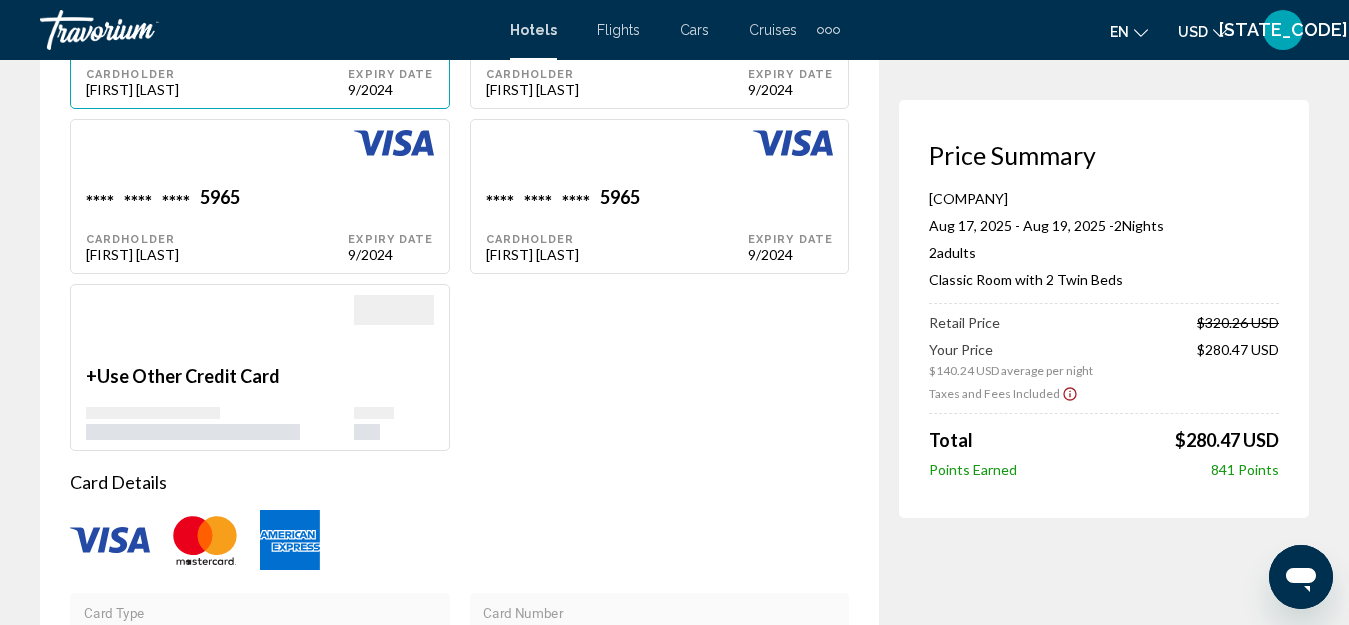 click on "Use Other Credit Card" at bounding box center (188, 376) 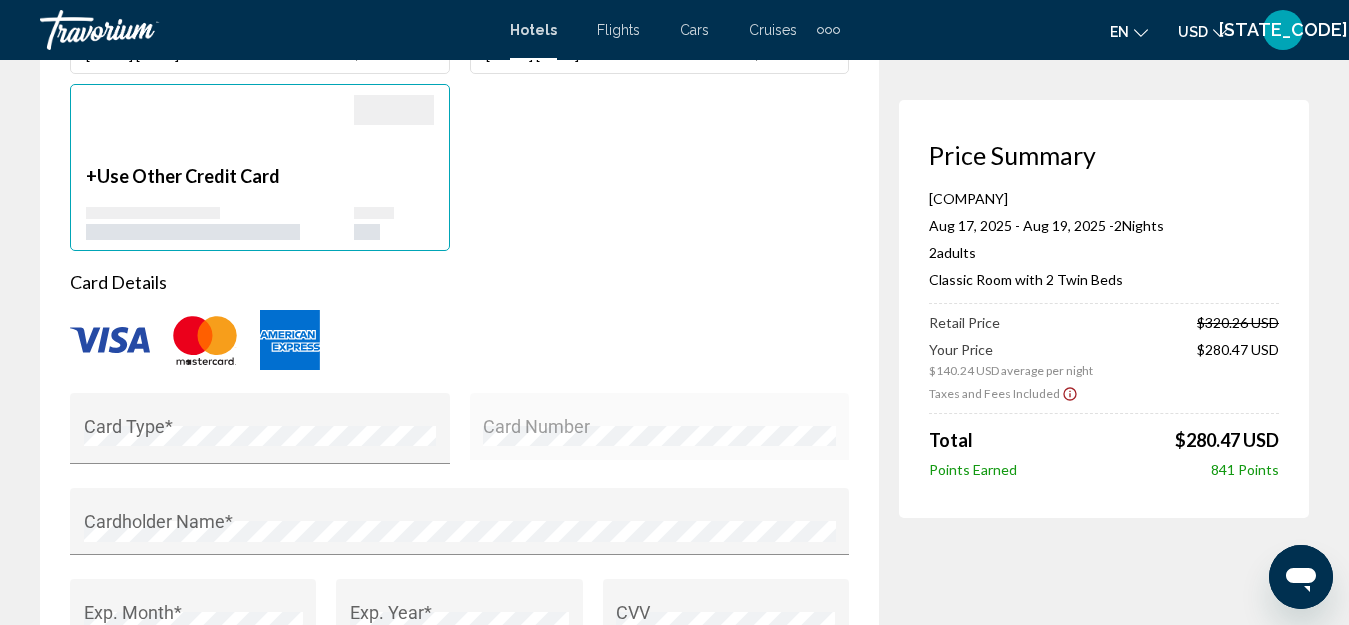 scroll, scrollTop: 2100, scrollLeft: 0, axis: vertical 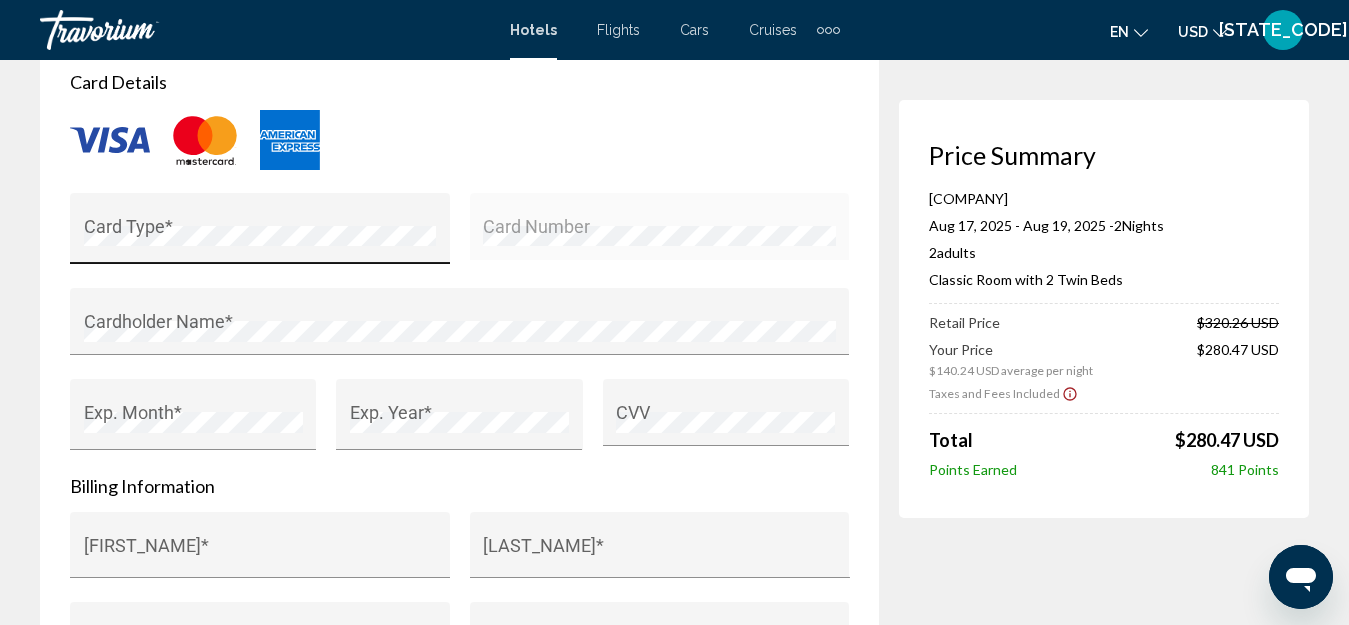 click on "Card Type  *" at bounding box center [260, 236] 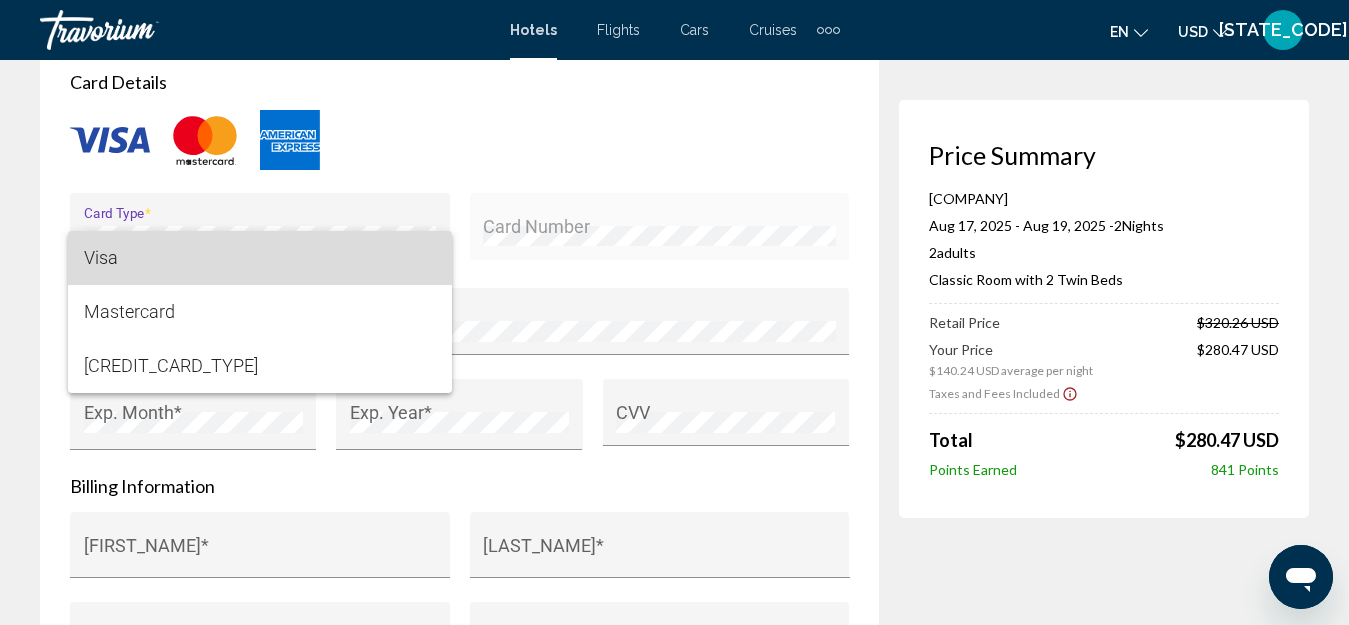 click on "Visa" at bounding box center [260, 258] 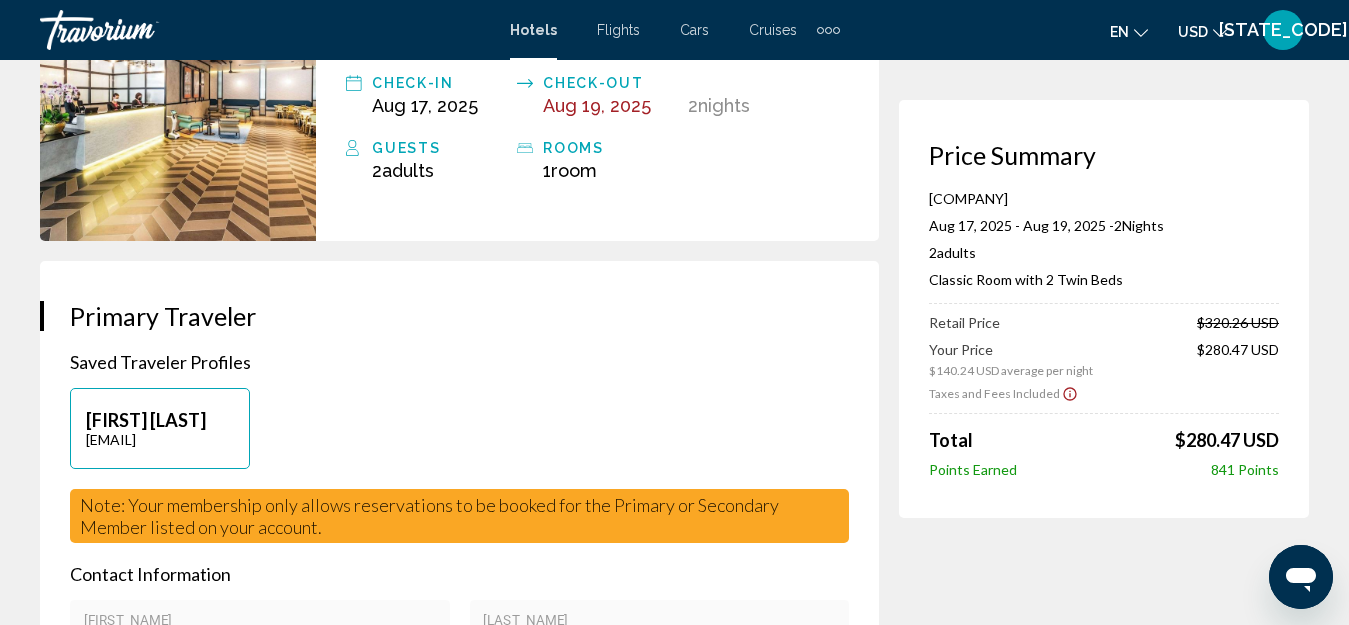 scroll, scrollTop: 0, scrollLeft: 0, axis: both 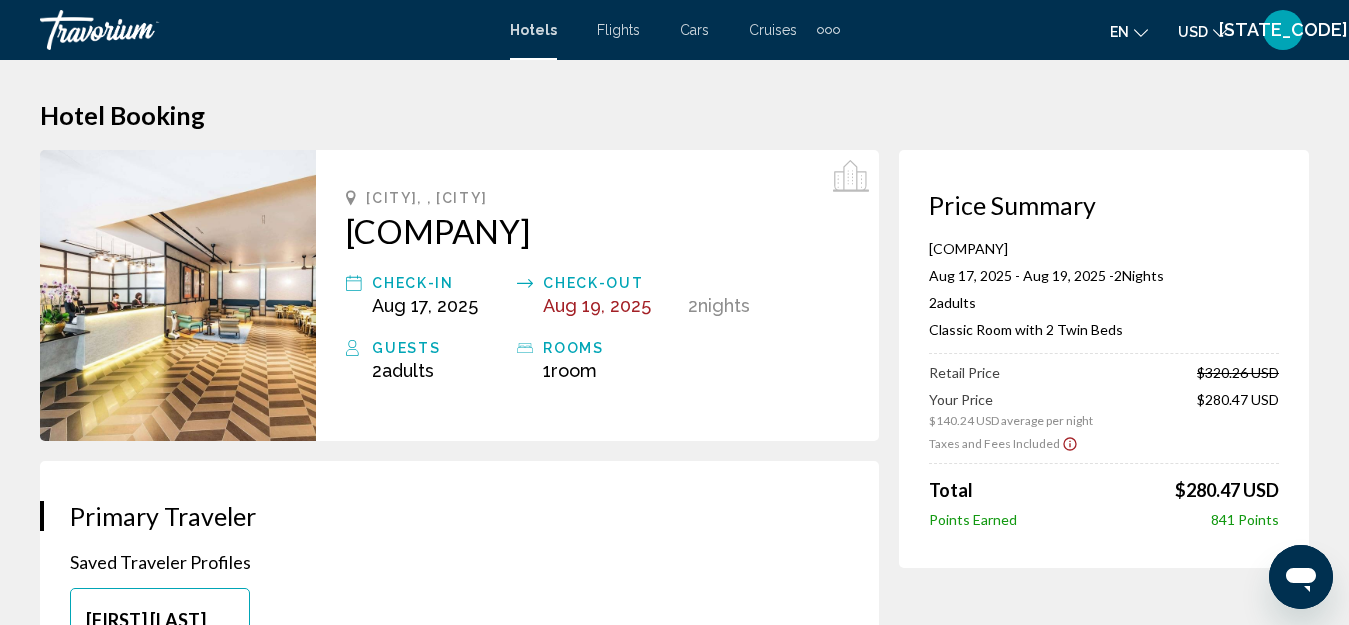 drag, startPoint x: 796, startPoint y: 125, endPoint x: 807, endPoint y: 99, distance: 28.231188 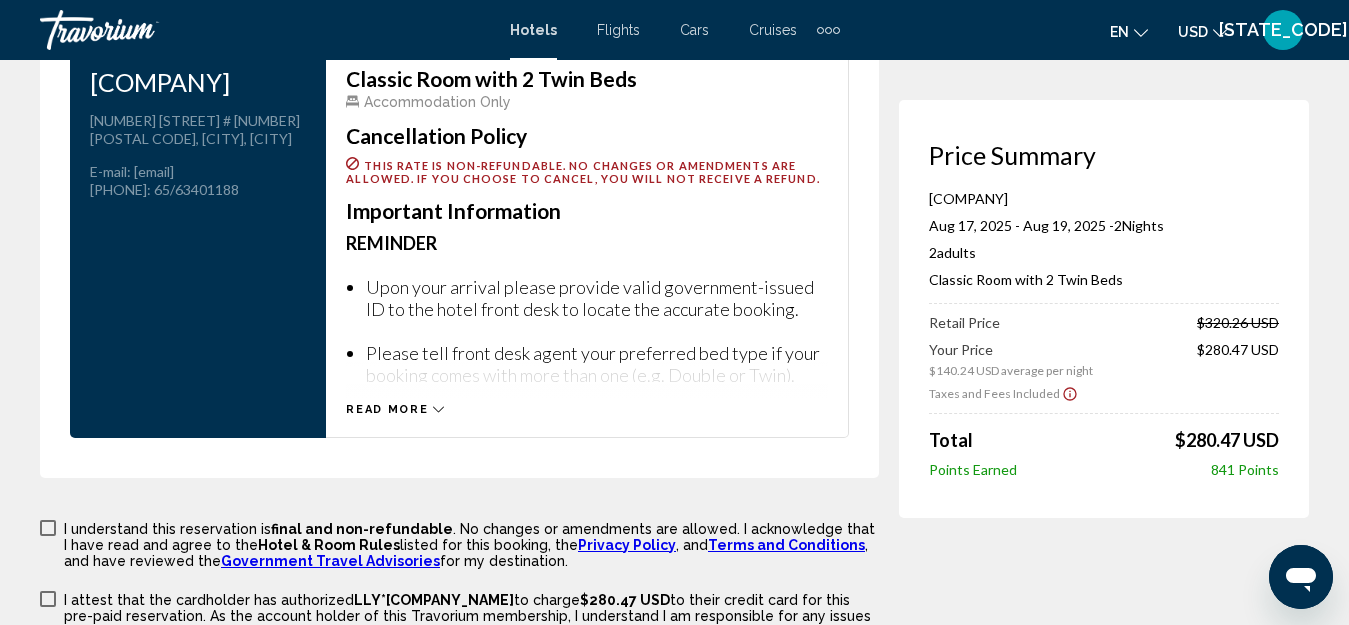 scroll, scrollTop: 3404, scrollLeft: 0, axis: vertical 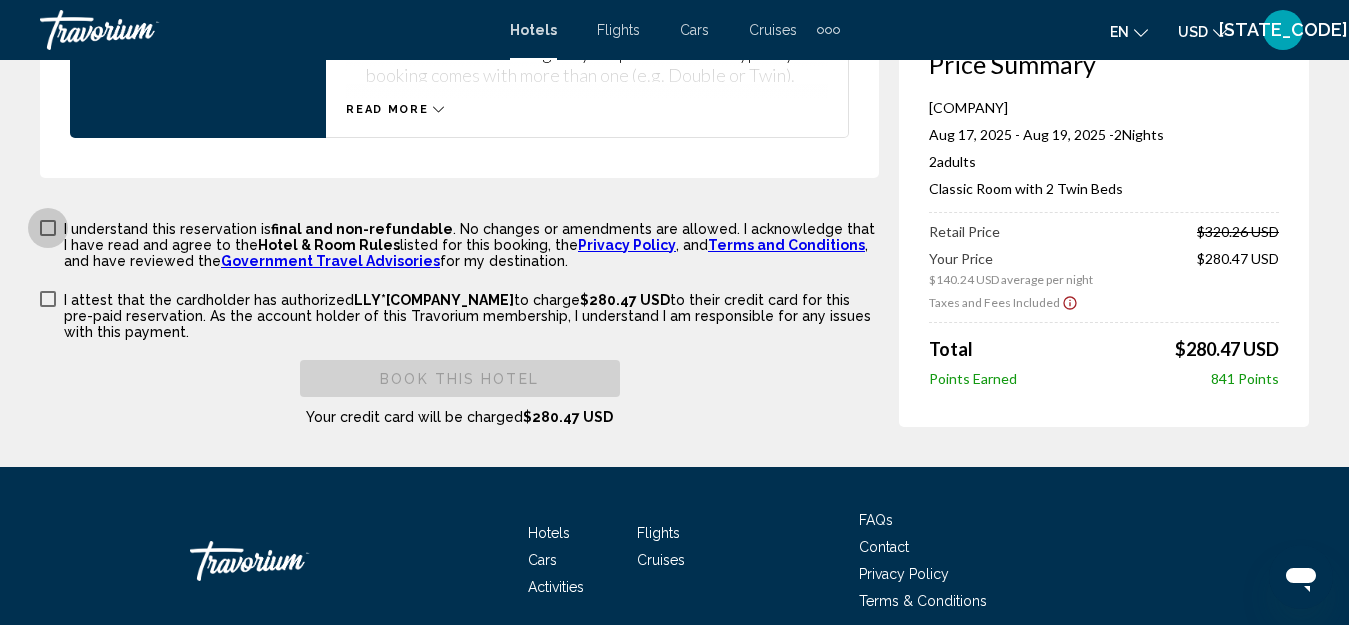 click at bounding box center [48, 228] 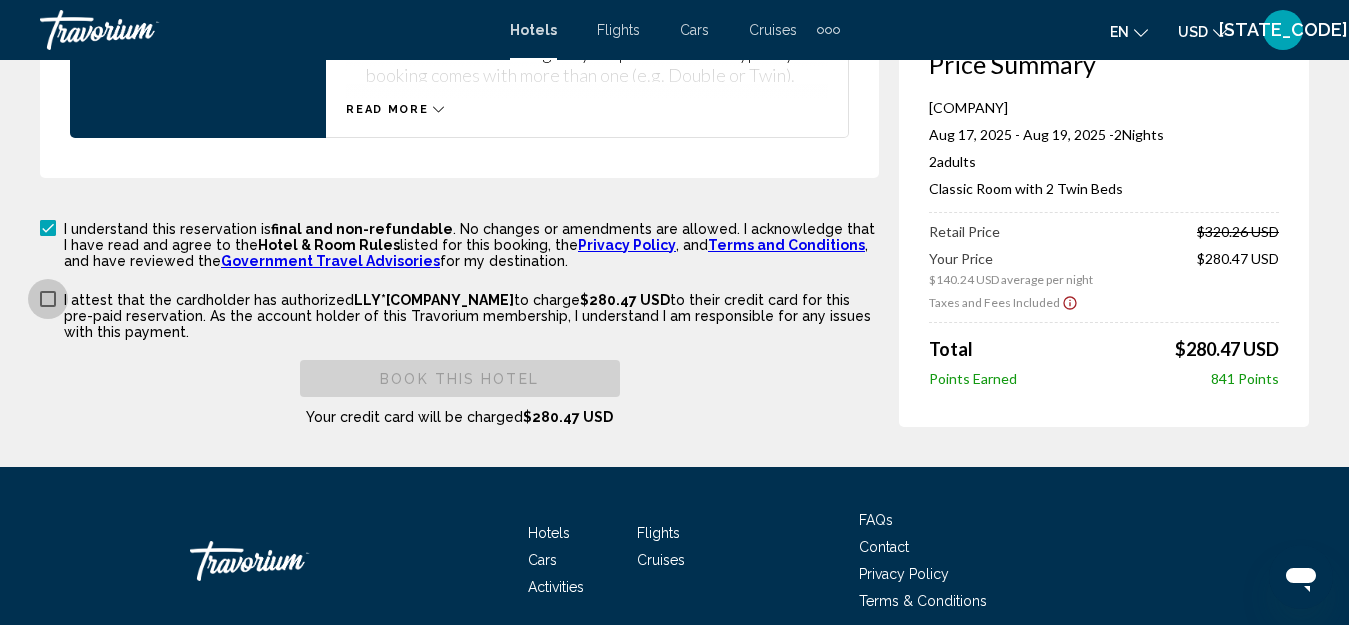 click at bounding box center (48, 299) 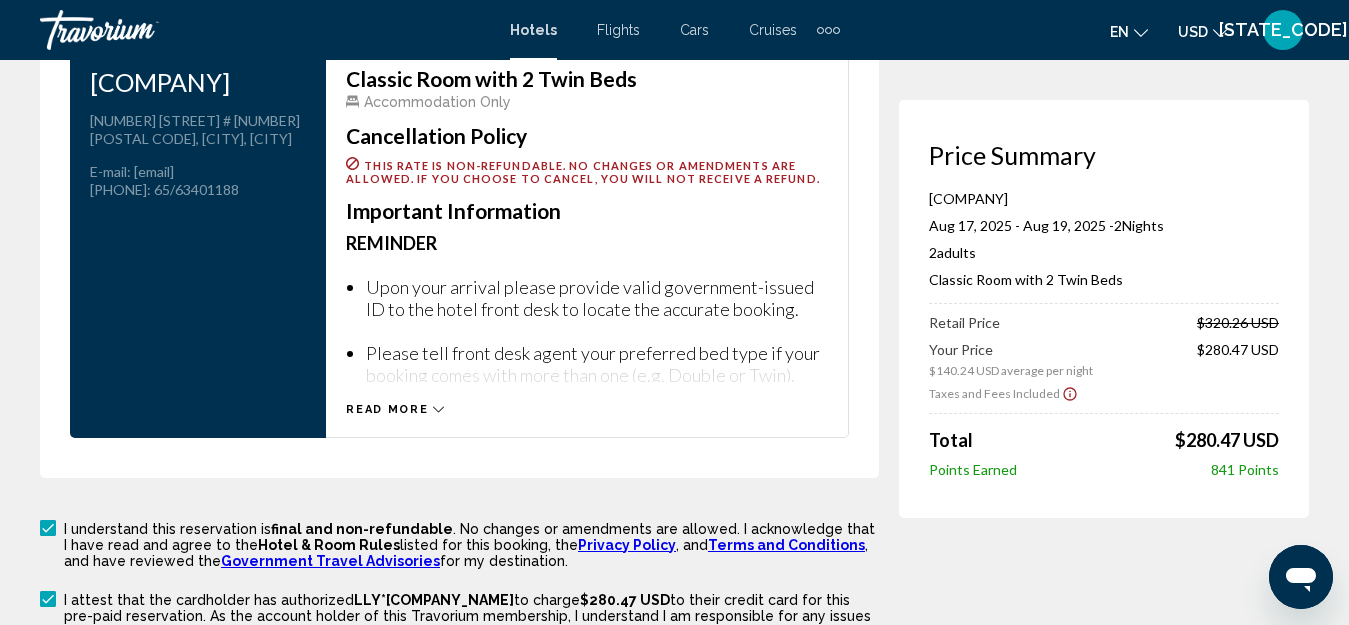 scroll, scrollTop: 3404, scrollLeft: 0, axis: vertical 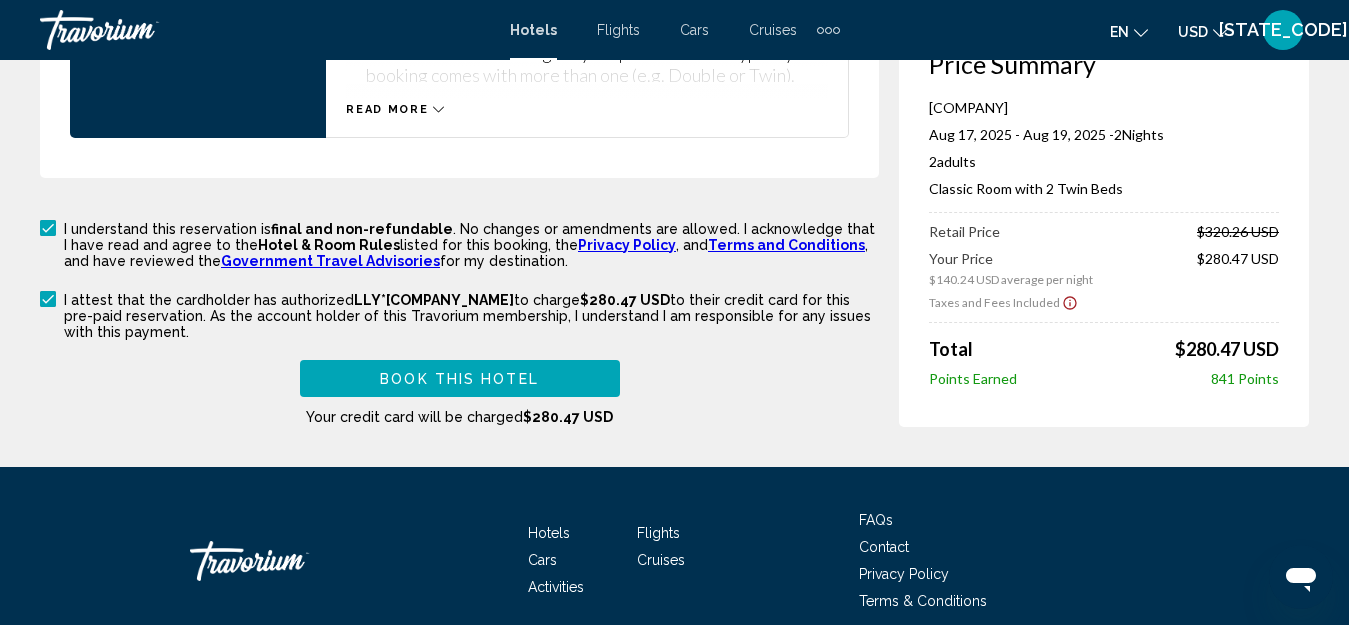 click on "Book this hotel" at bounding box center [459, 379] 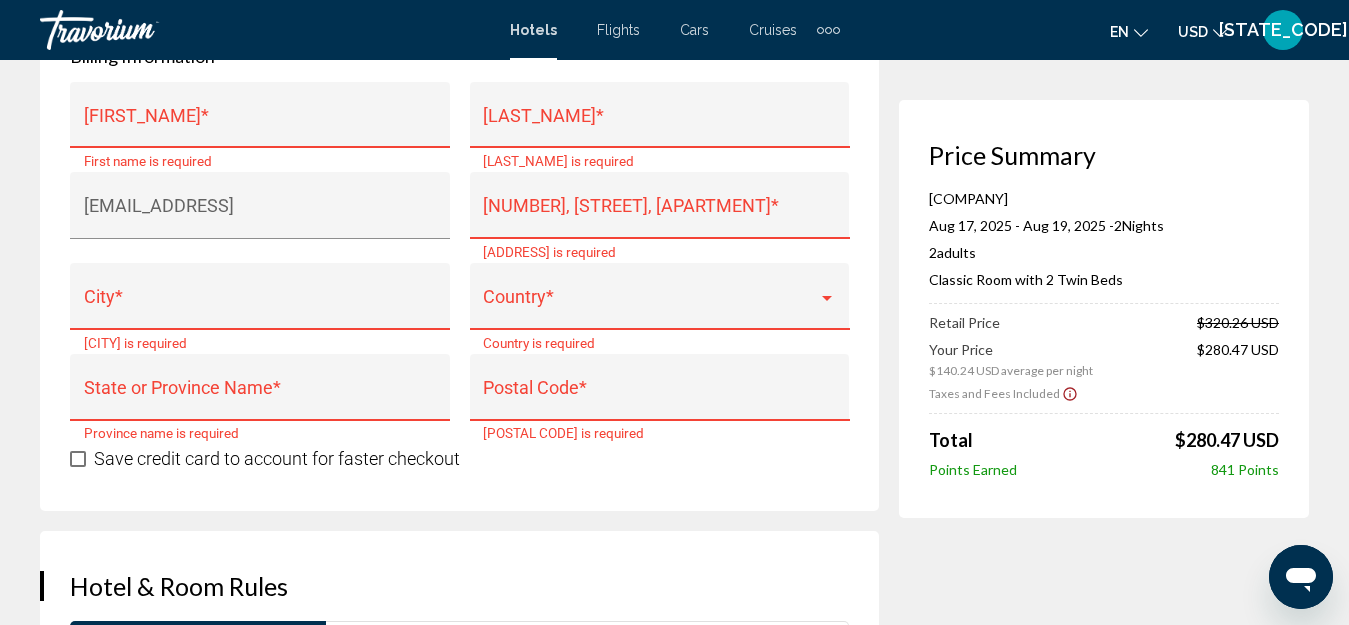 scroll, scrollTop: 2330, scrollLeft: 0, axis: vertical 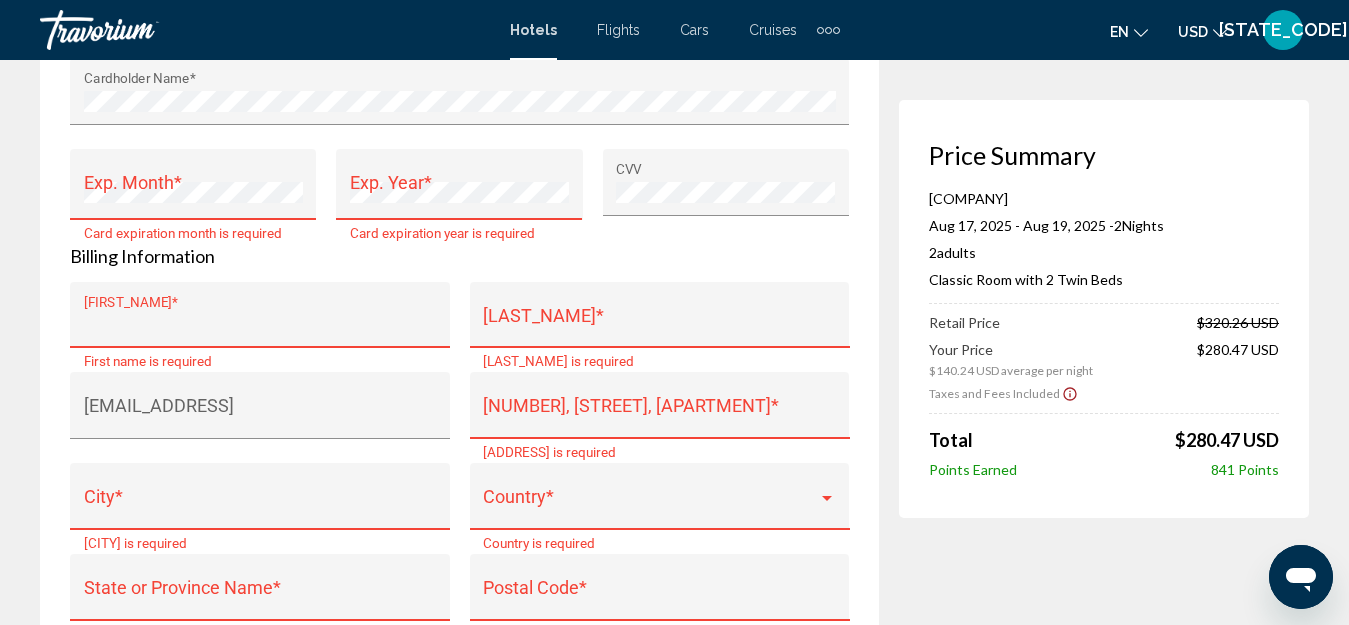 click on "First Name  *" at bounding box center [260, 325] 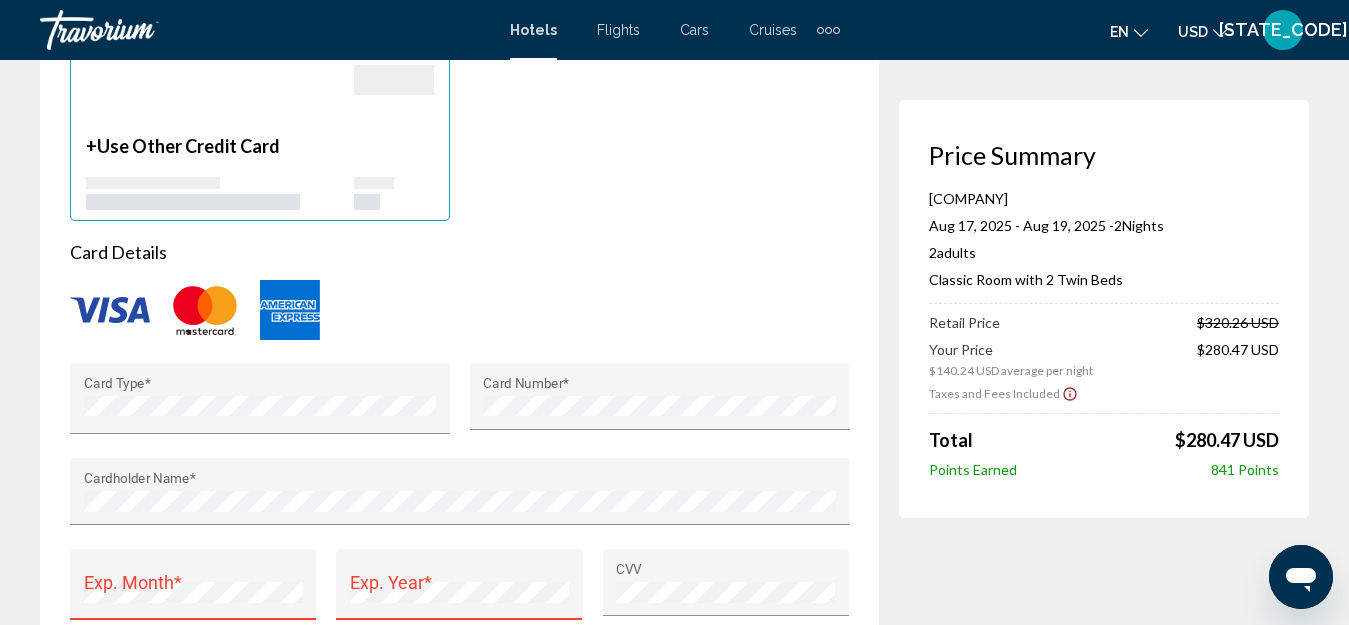 scroll, scrollTop: 2330, scrollLeft: 0, axis: vertical 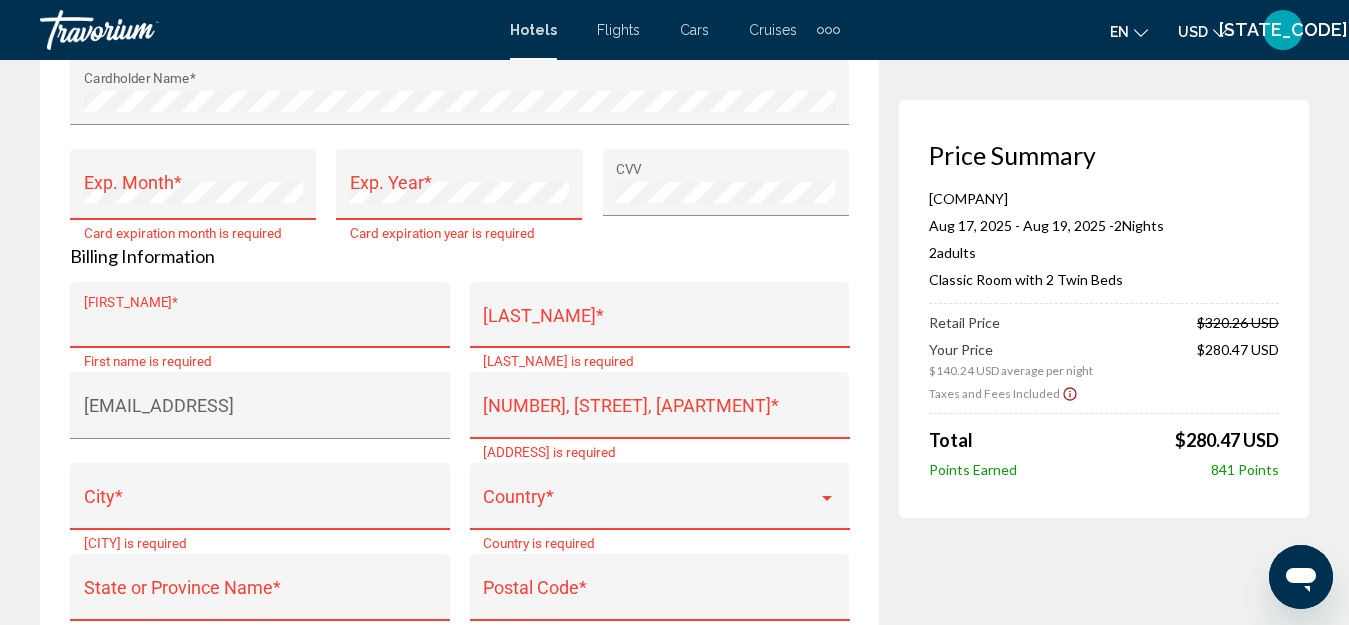 click on "First Name  *" at bounding box center [260, 325] 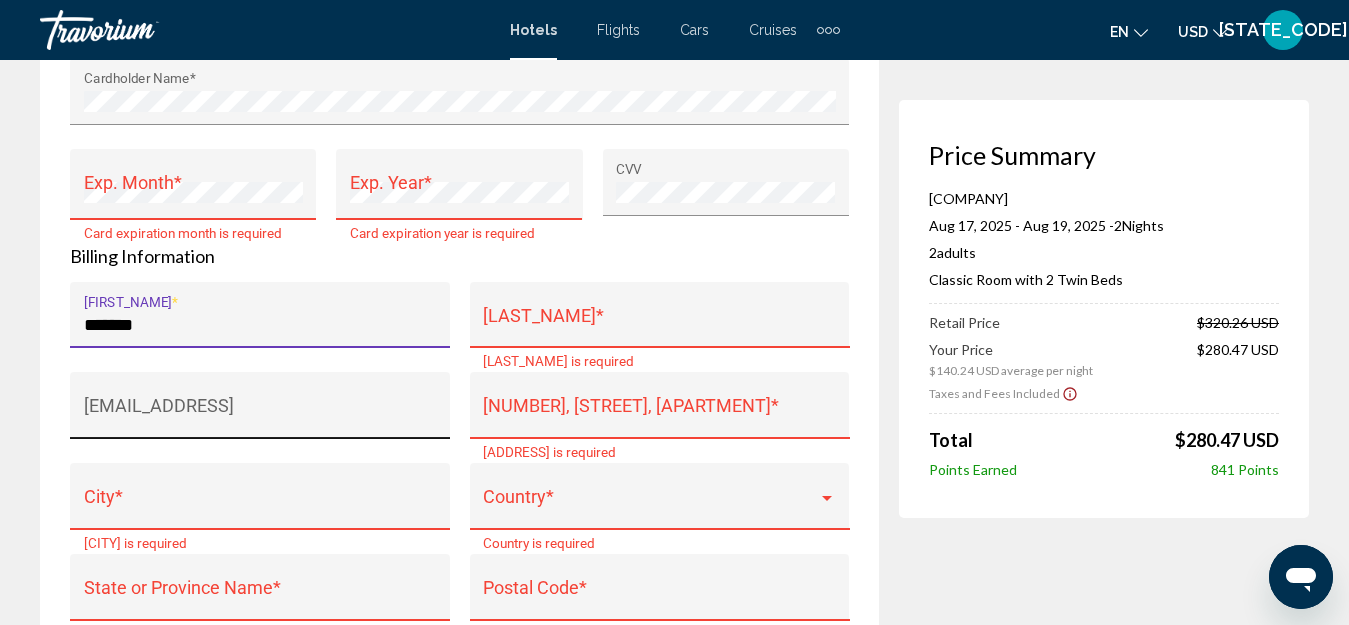 type on "*******" 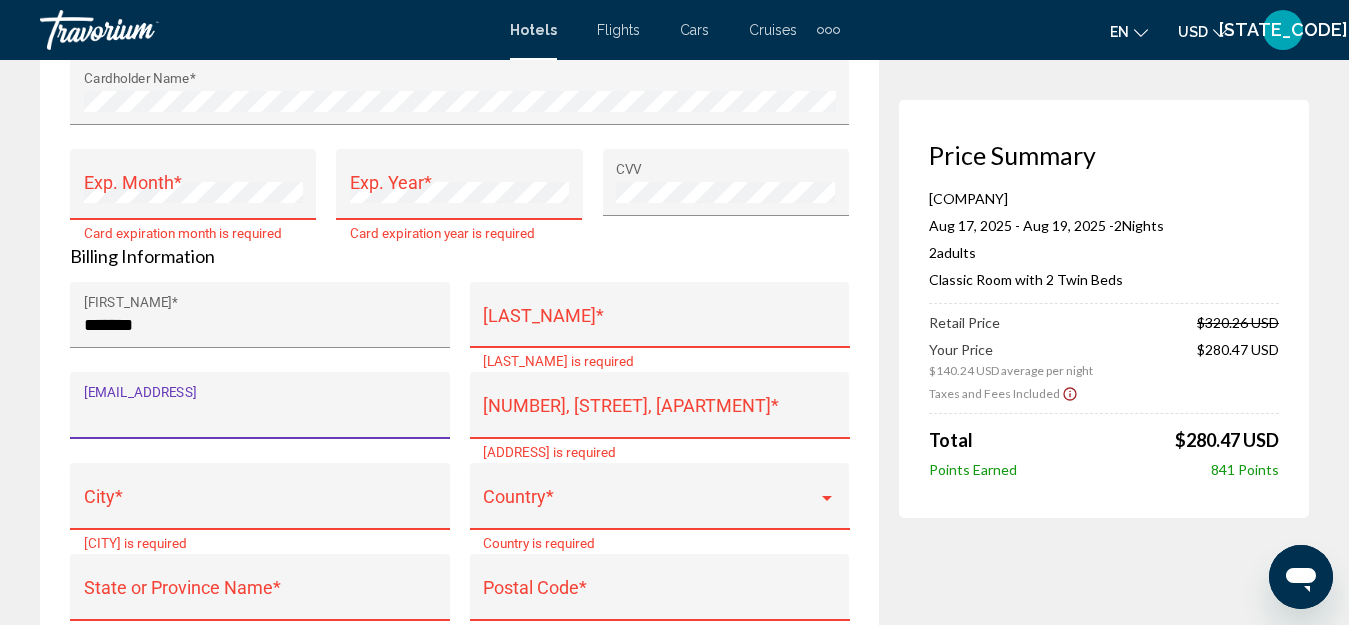 click on "[EMAIL_ADDRESS]" at bounding box center (260, 415) 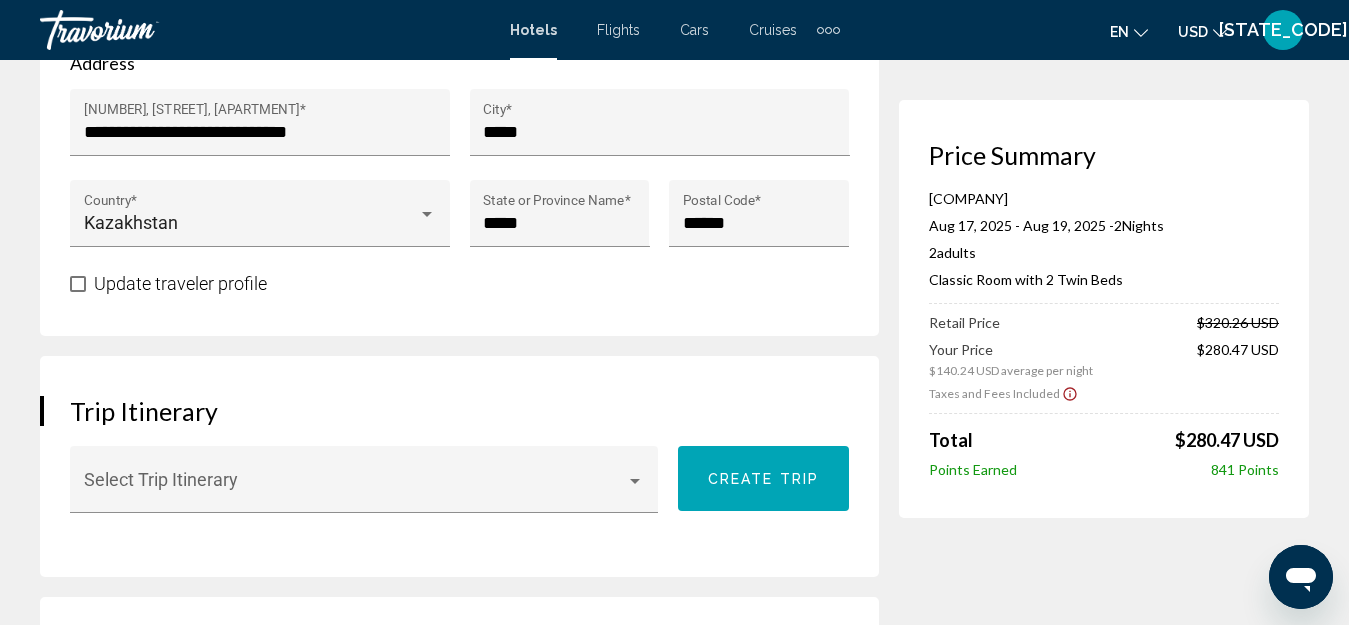 scroll, scrollTop: 530, scrollLeft: 0, axis: vertical 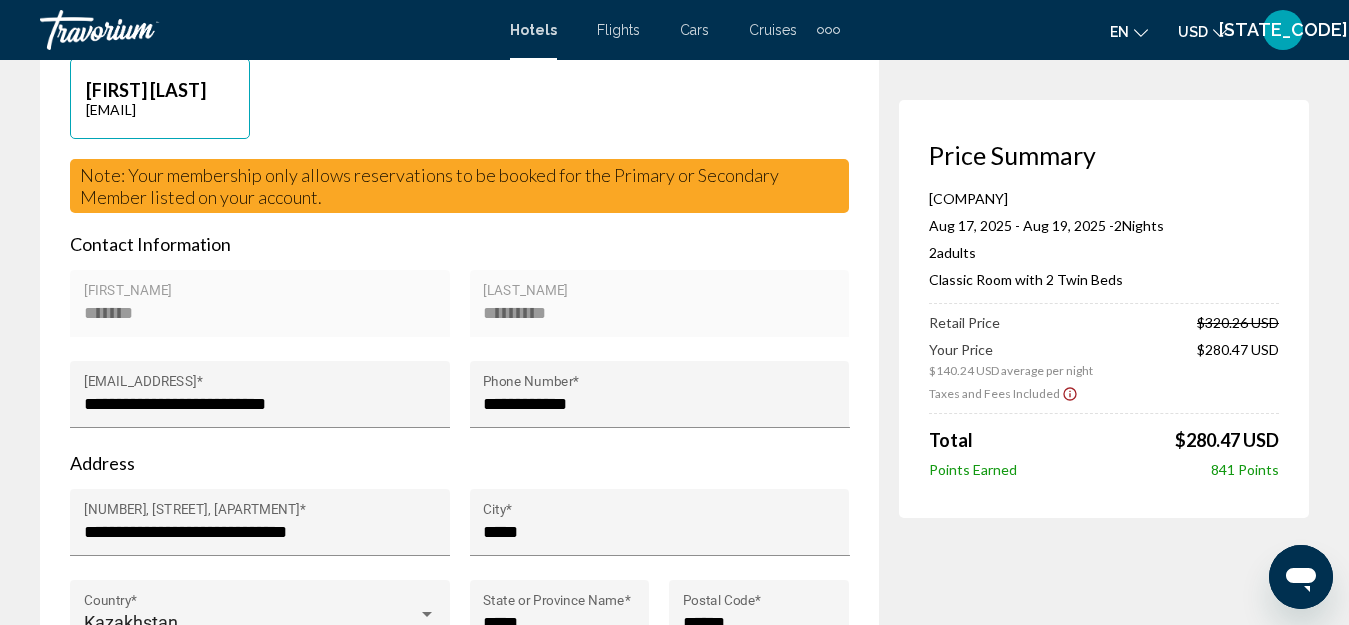 drag, startPoint x: 100, startPoint y: 133, endPoint x: 240, endPoint y: 88, distance: 147.05441 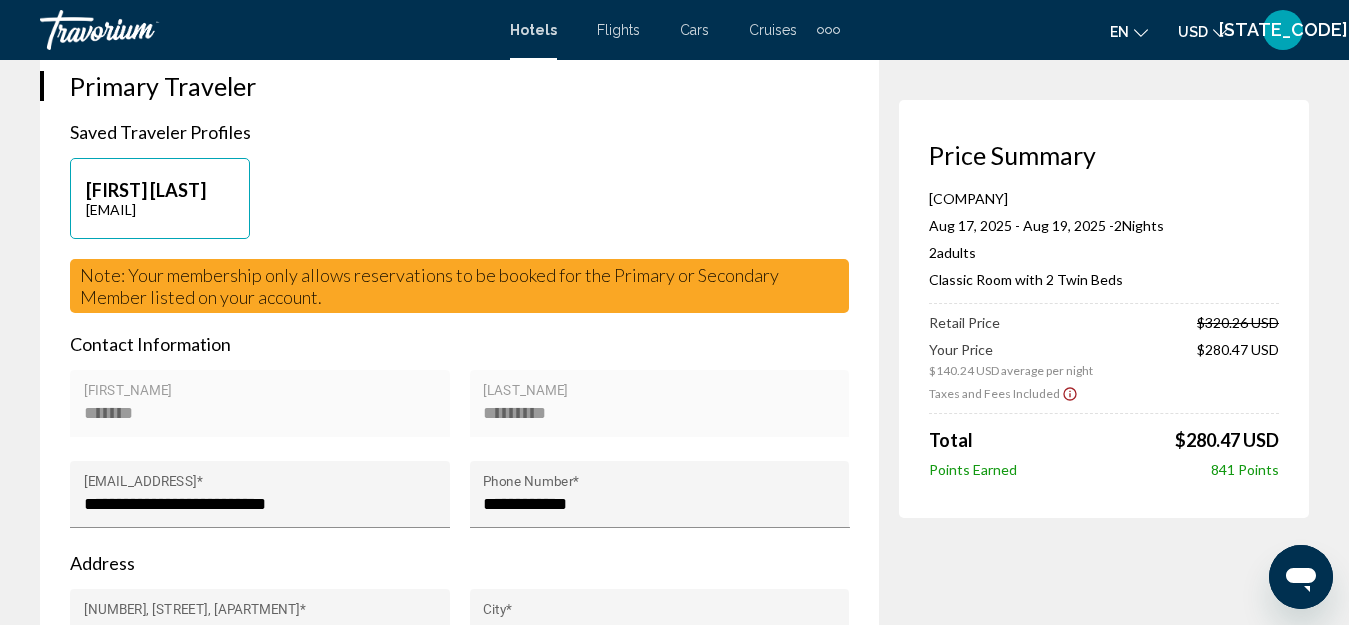 scroll, scrollTop: 630, scrollLeft: 0, axis: vertical 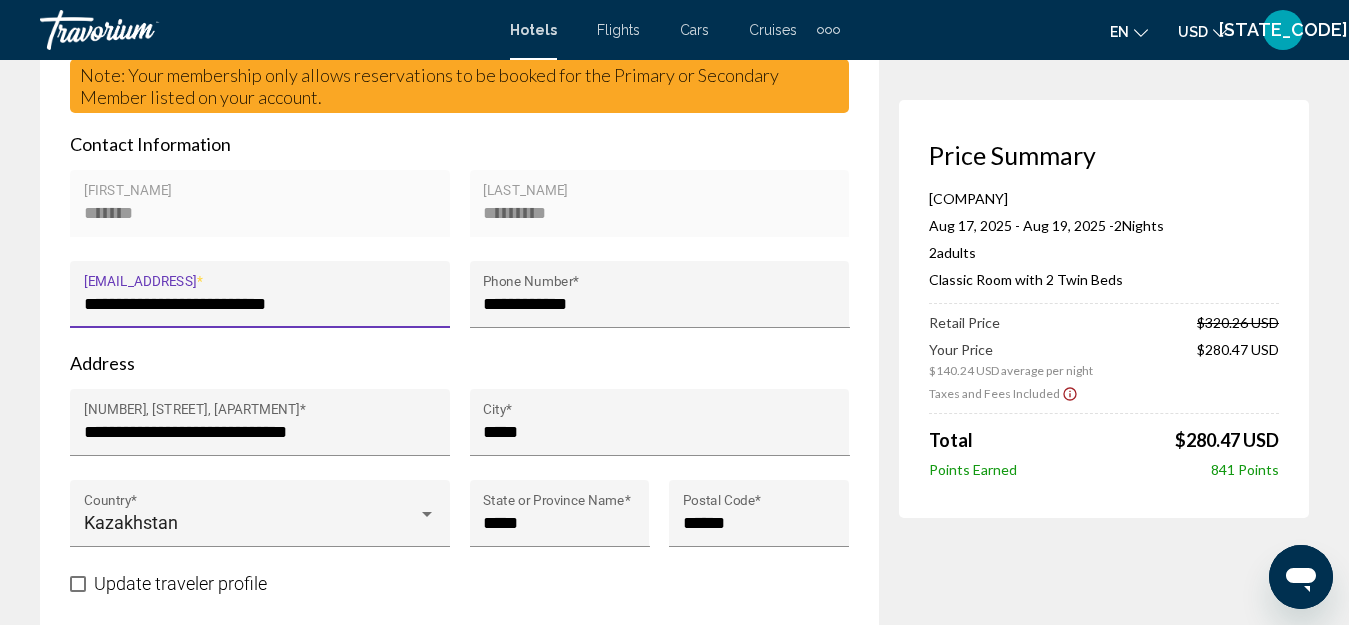 drag, startPoint x: 84, startPoint y: 323, endPoint x: 336, endPoint y: 313, distance: 252.19833 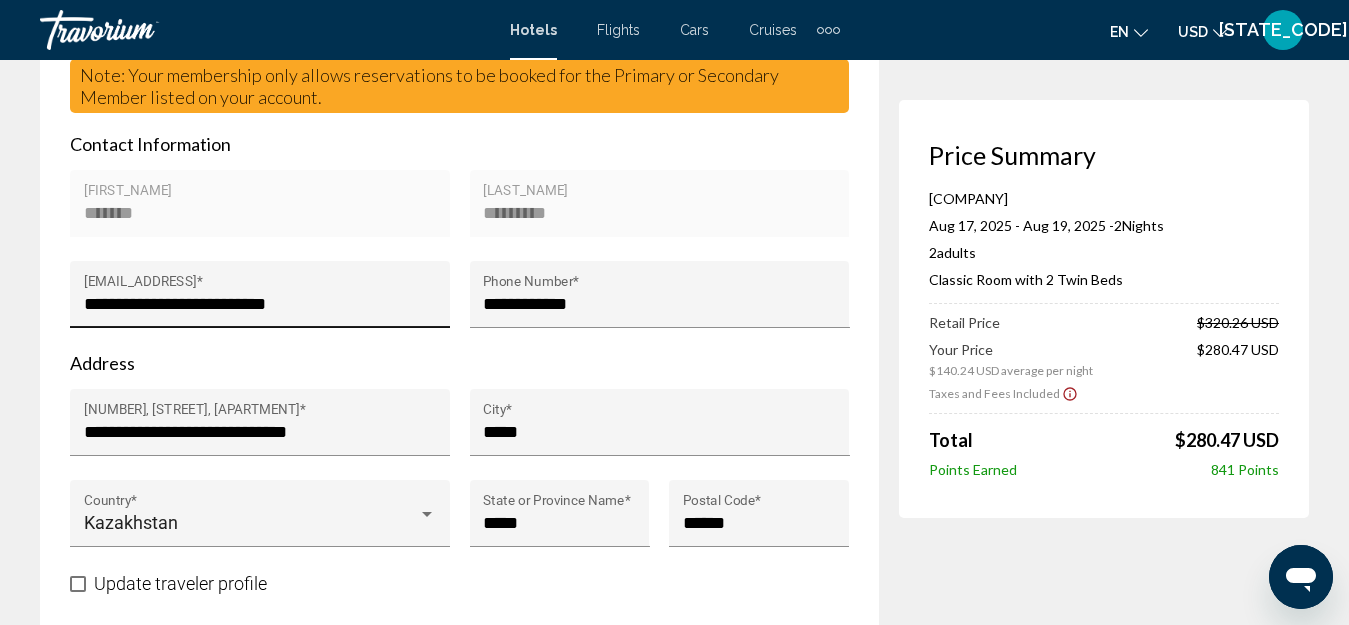 drag, startPoint x: 336, startPoint y: 313, endPoint x: 79, endPoint y: 316, distance: 257.01752 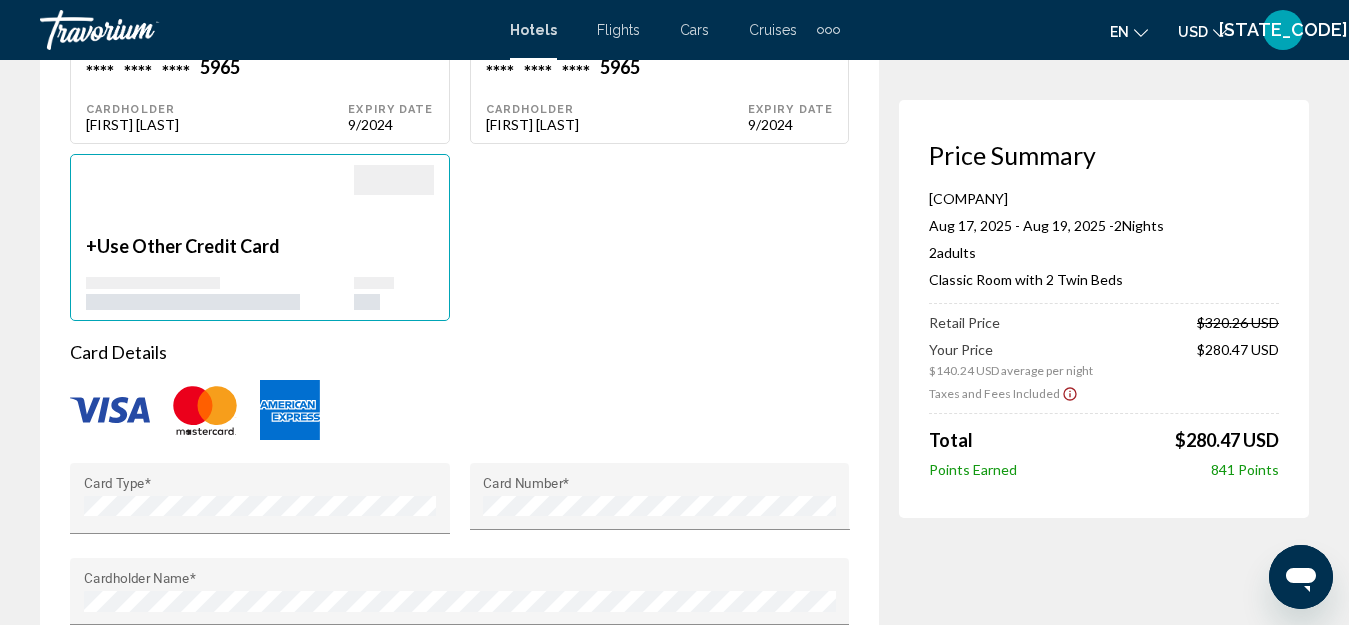 scroll, scrollTop: 2230, scrollLeft: 0, axis: vertical 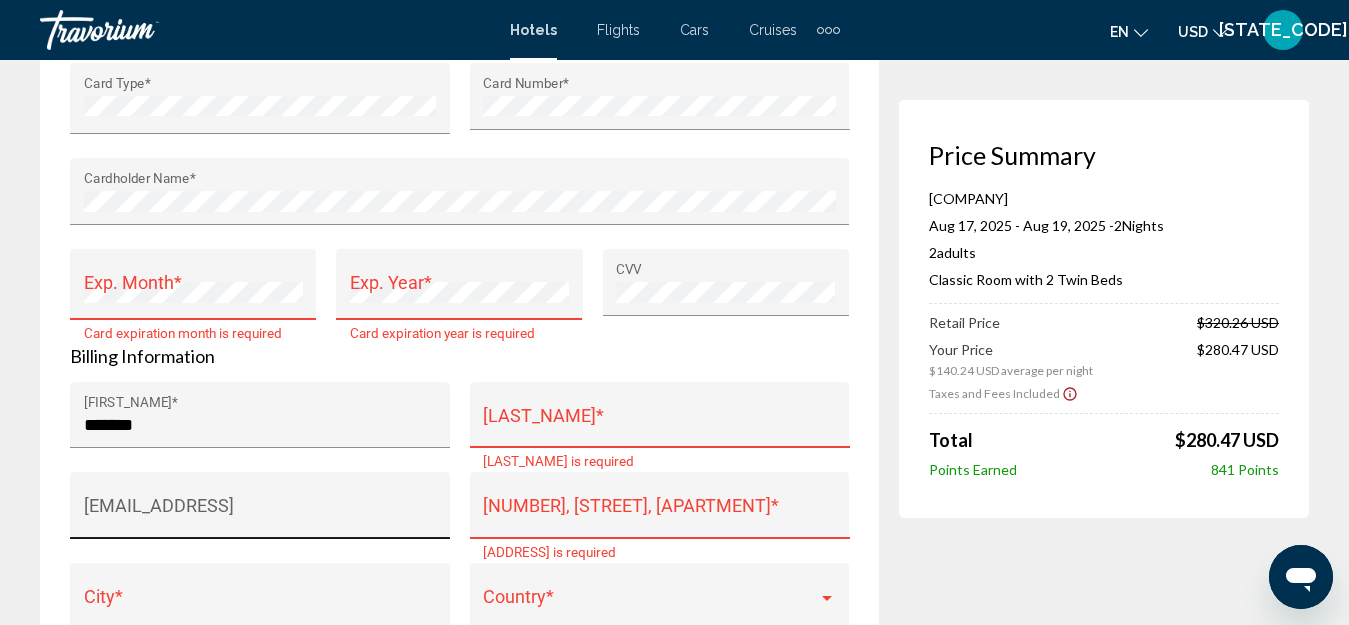 click on "[EMAIL_ADDRESS]" at bounding box center [260, 512] 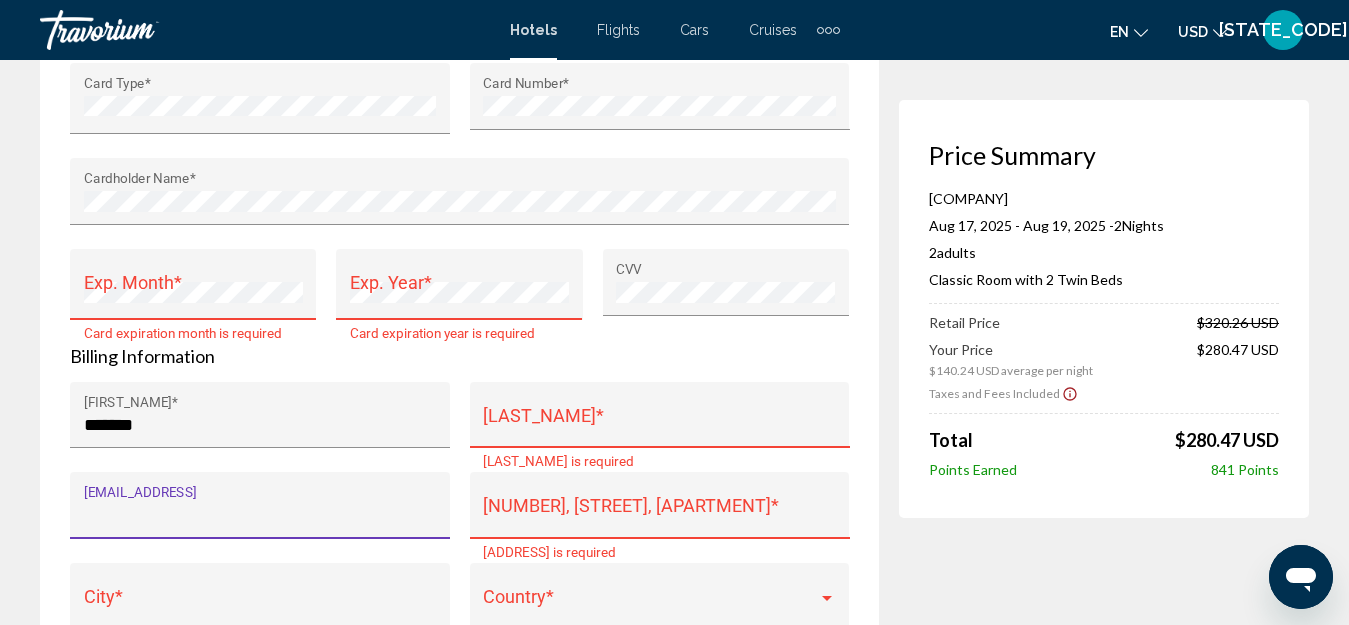 paste on "**********" 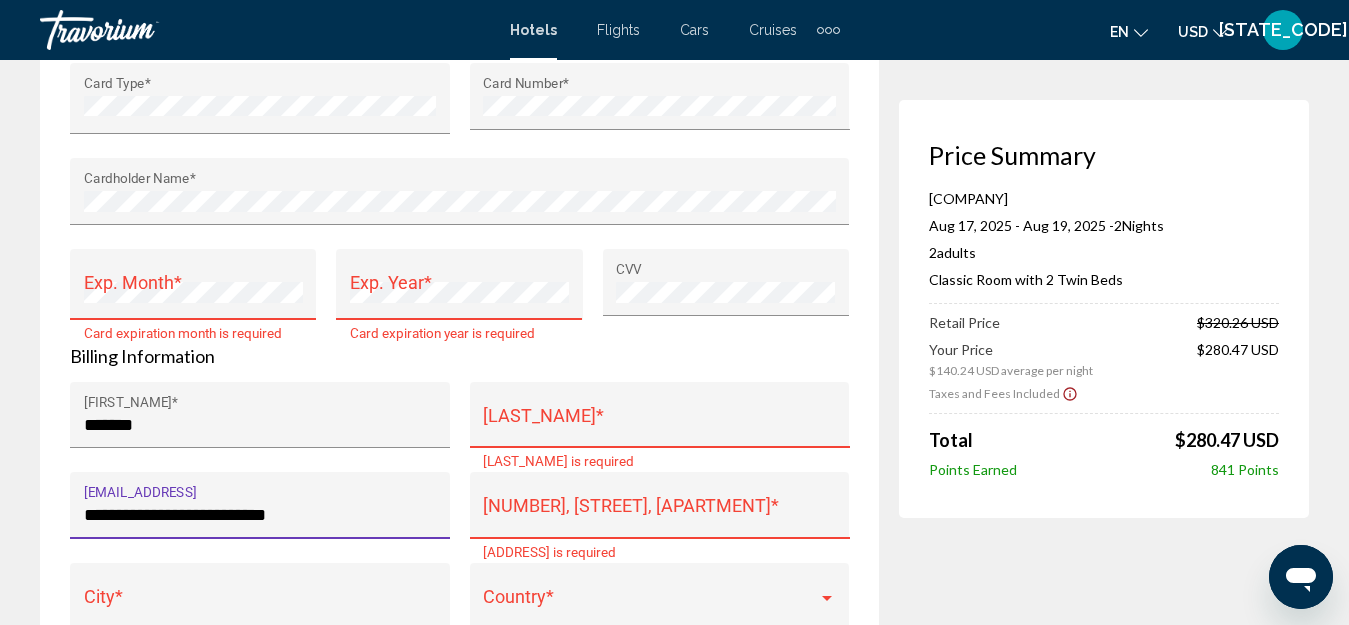 scroll, scrollTop: 2430, scrollLeft: 0, axis: vertical 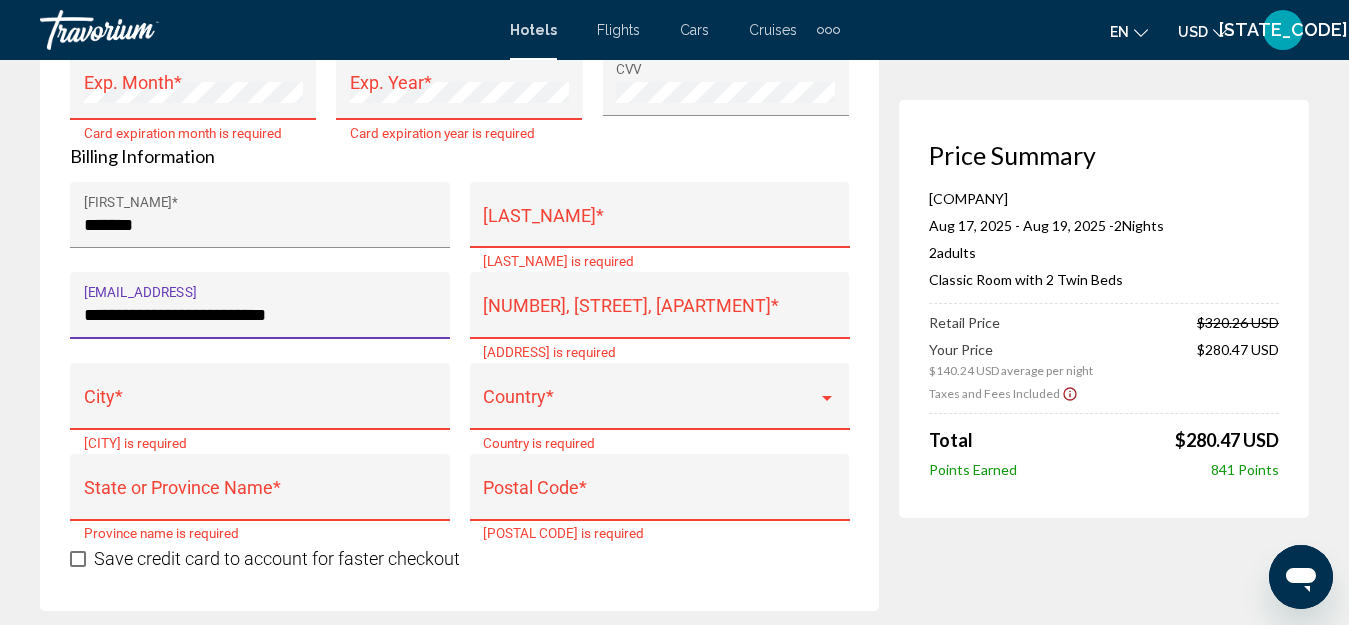 type on "**********" 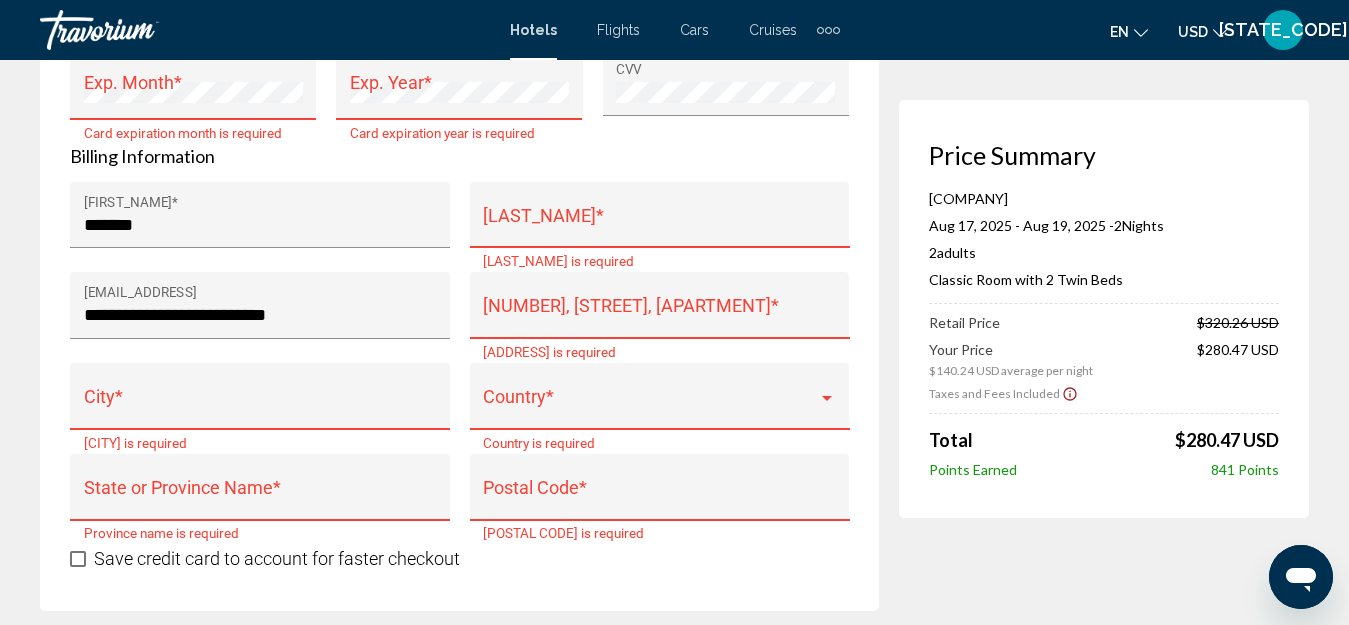 click on "City  *" at bounding box center [260, 403] 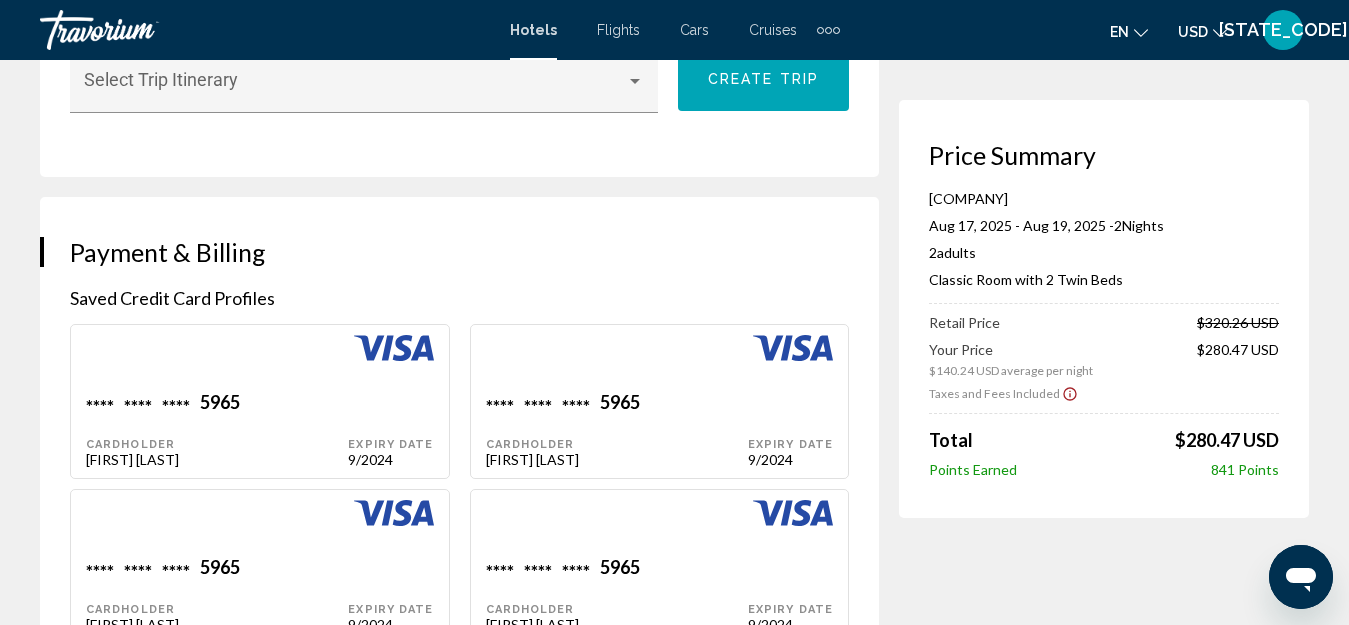 scroll, scrollTop: 930, scrollLeft: 0, axis: vertical 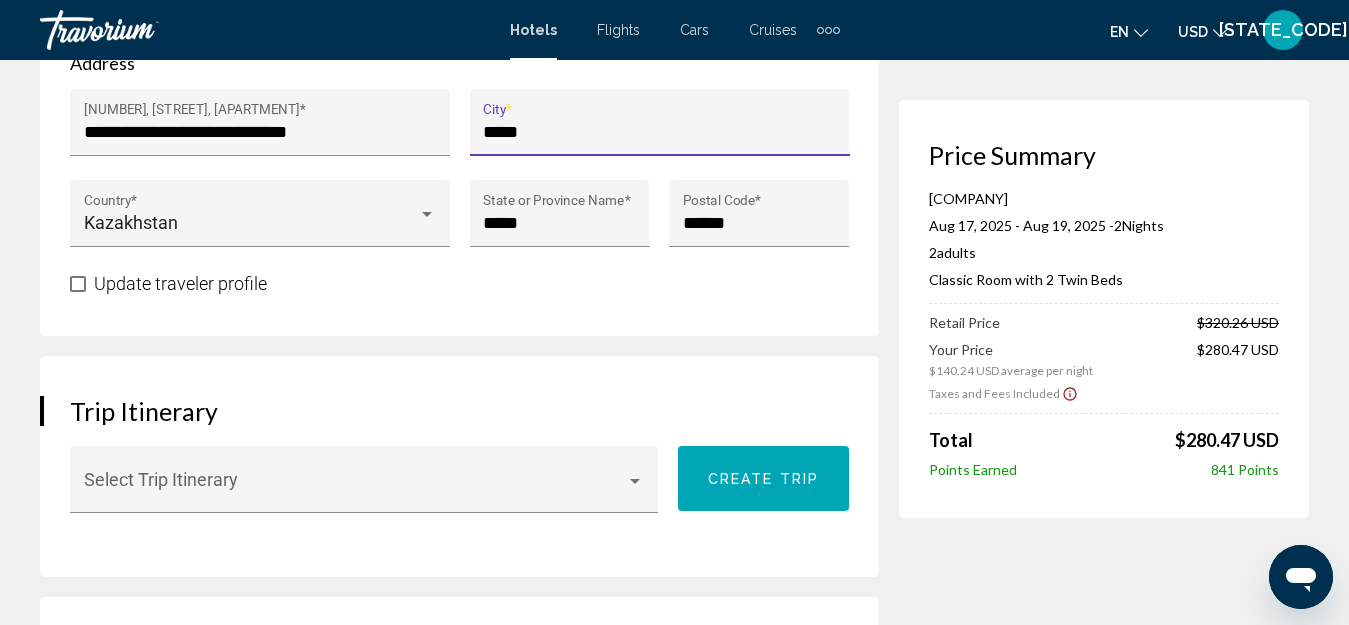 drag, startPoint x: 535, startPoint y: 151, endPoint x: 486, endPoint y: 154, distance: 49.09175 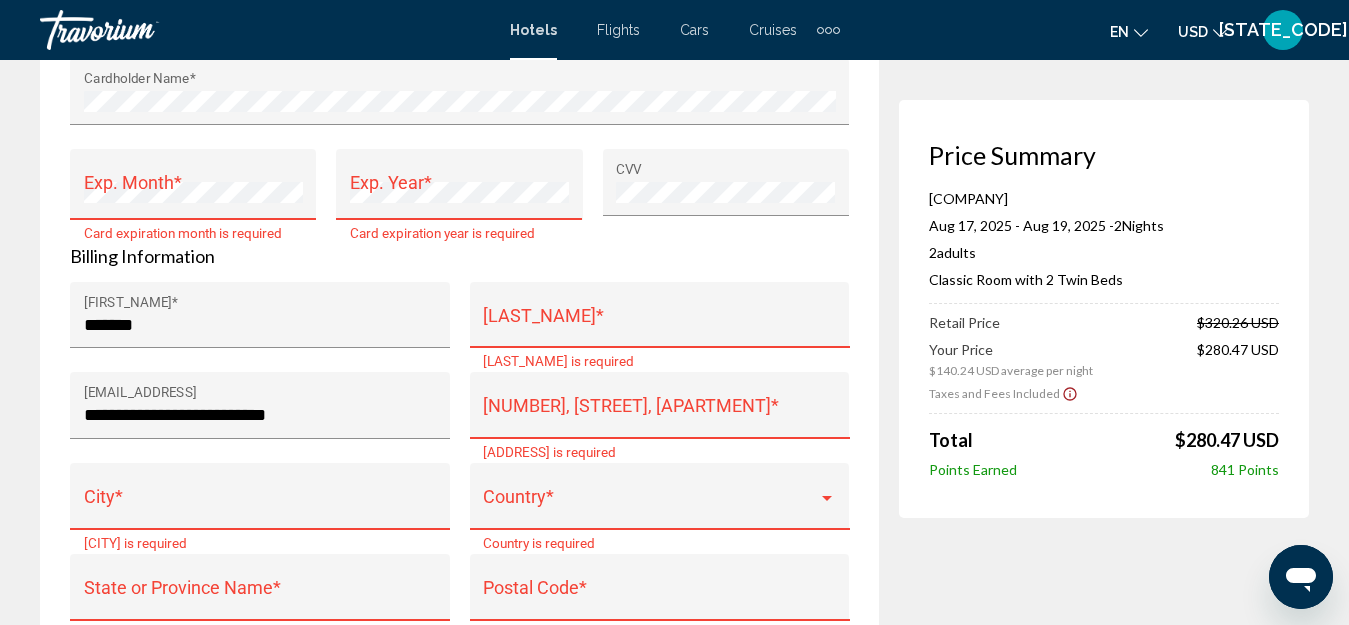 scroll, scrollTop: 2430, scrollLeft: 0, axis: vertical 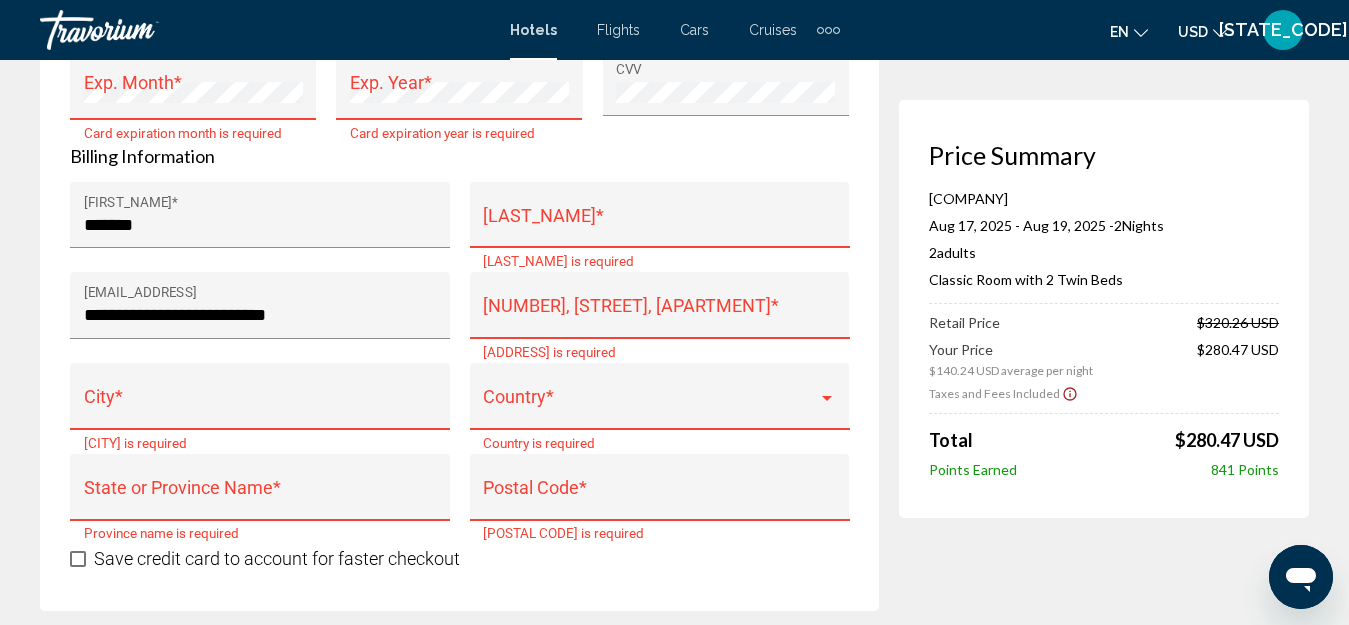 drag, startPoint x: 126, startPoint y: 401, endPoint x: 122, endPoint y: 412, distance: 11.7046995 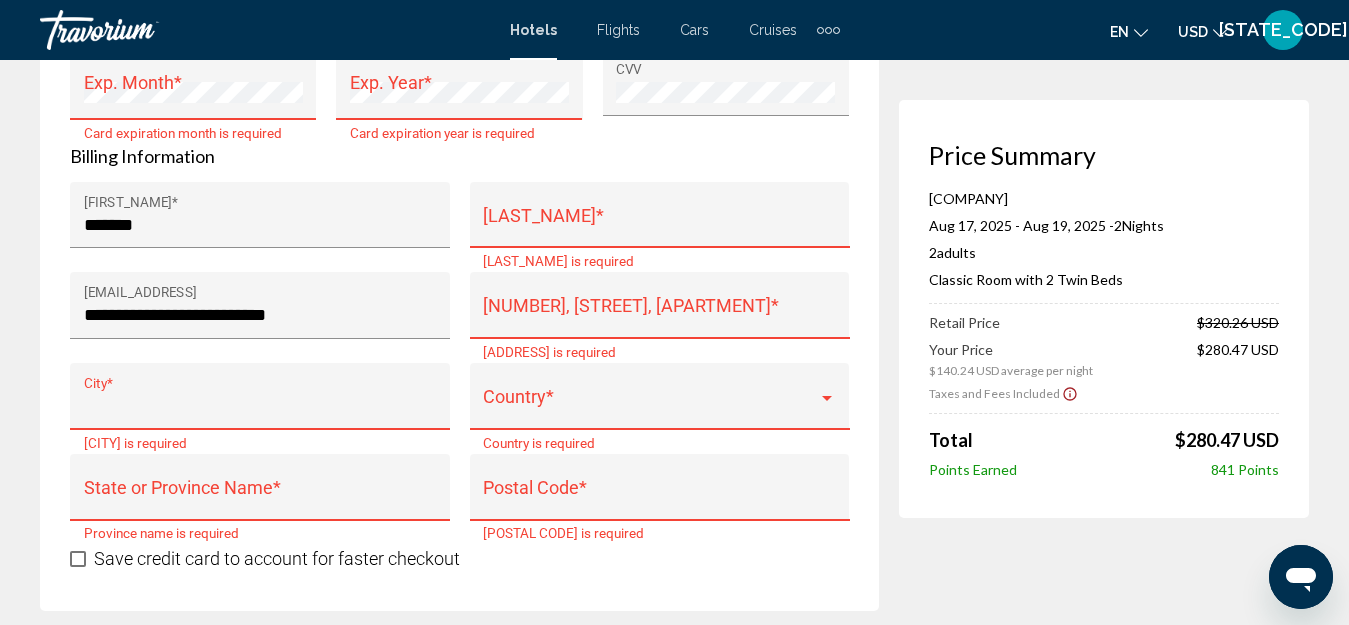 paste on "*****" 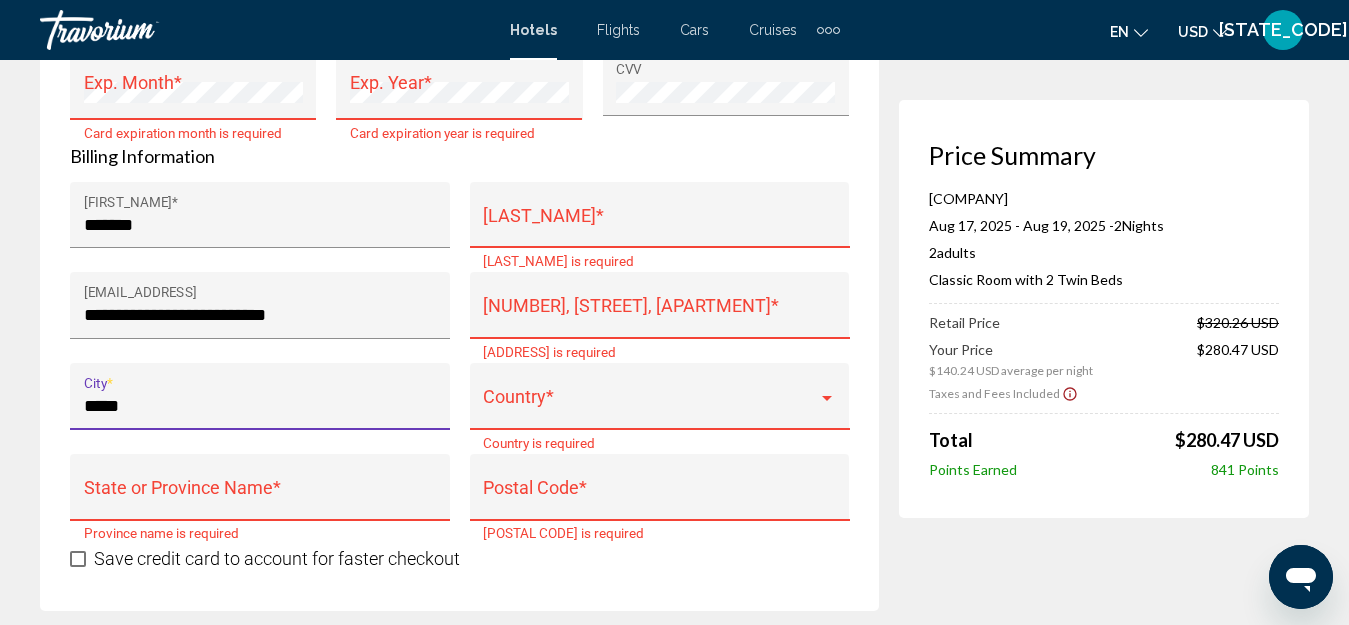 type on "*****" 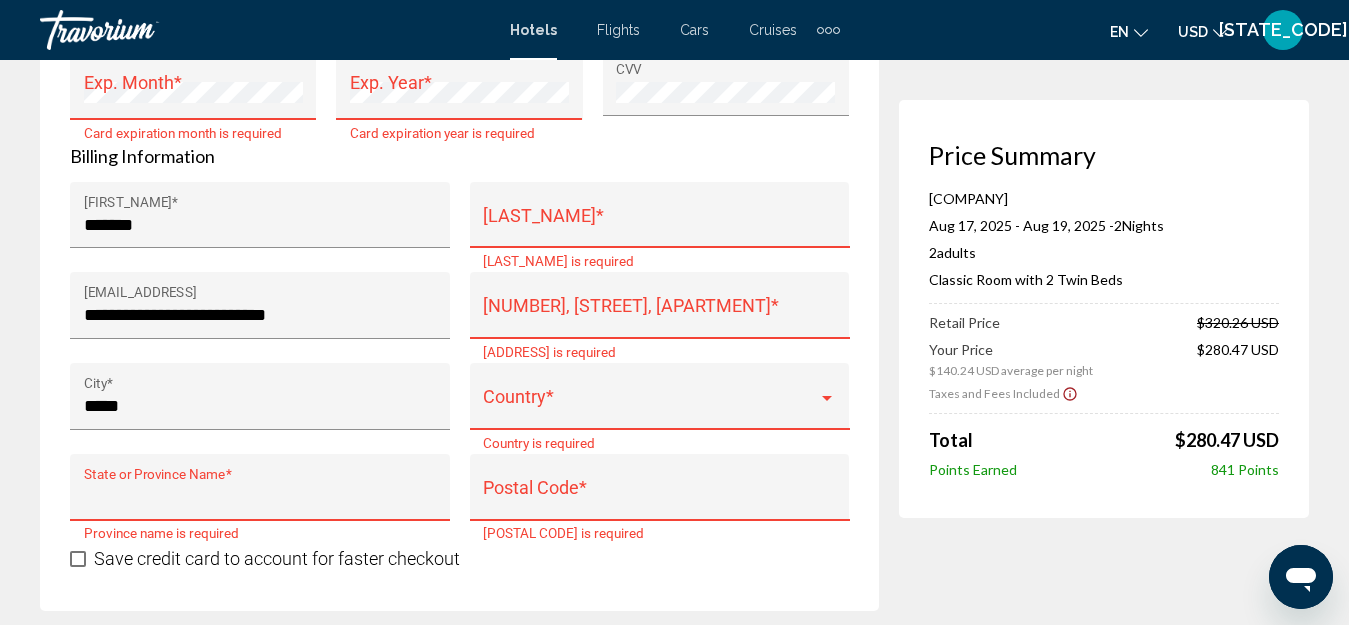 click on "[STATE] Name  *" at bounding box center [260, 497] 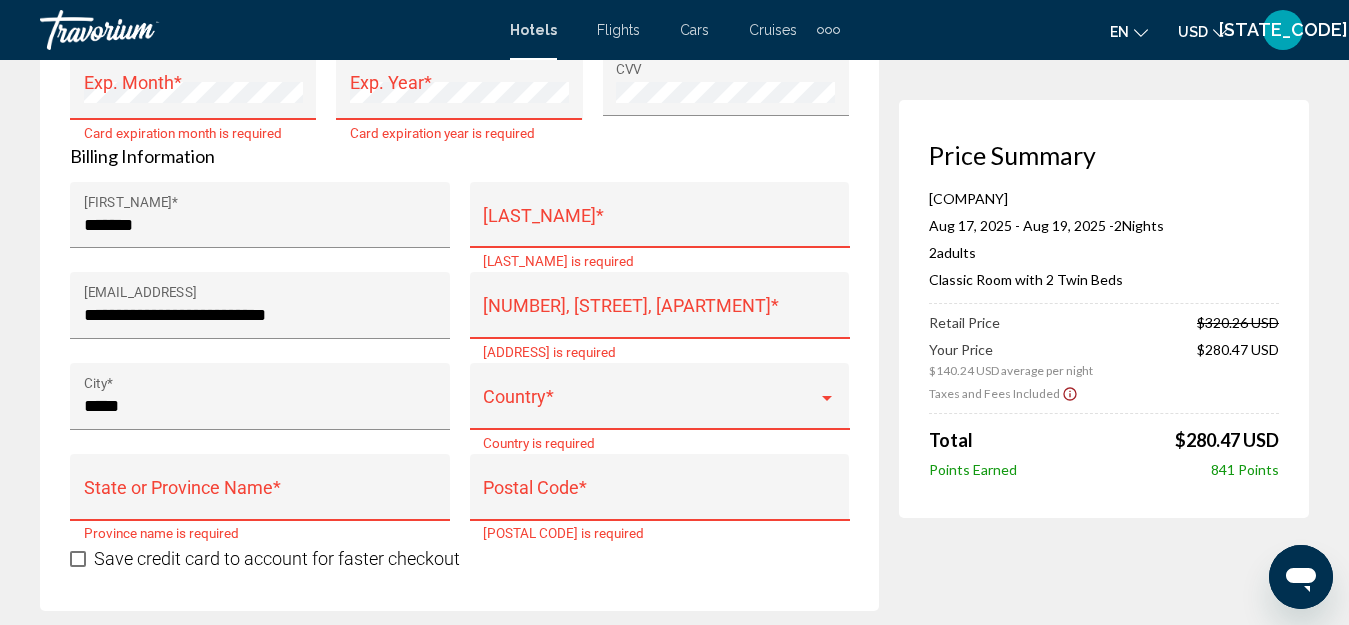 drag, startPoint x: 110, startPoint y: 498, endPoint x: 88, endPoint y: 490, distance: 23.409399 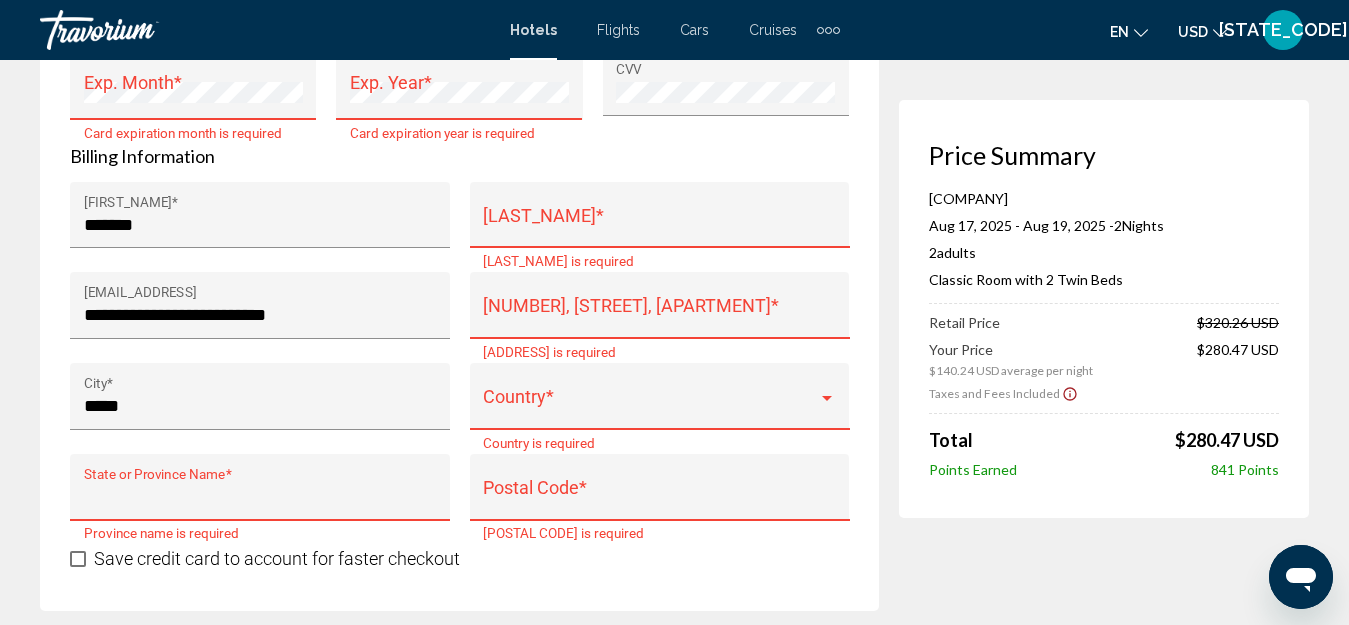 paste on "*****" 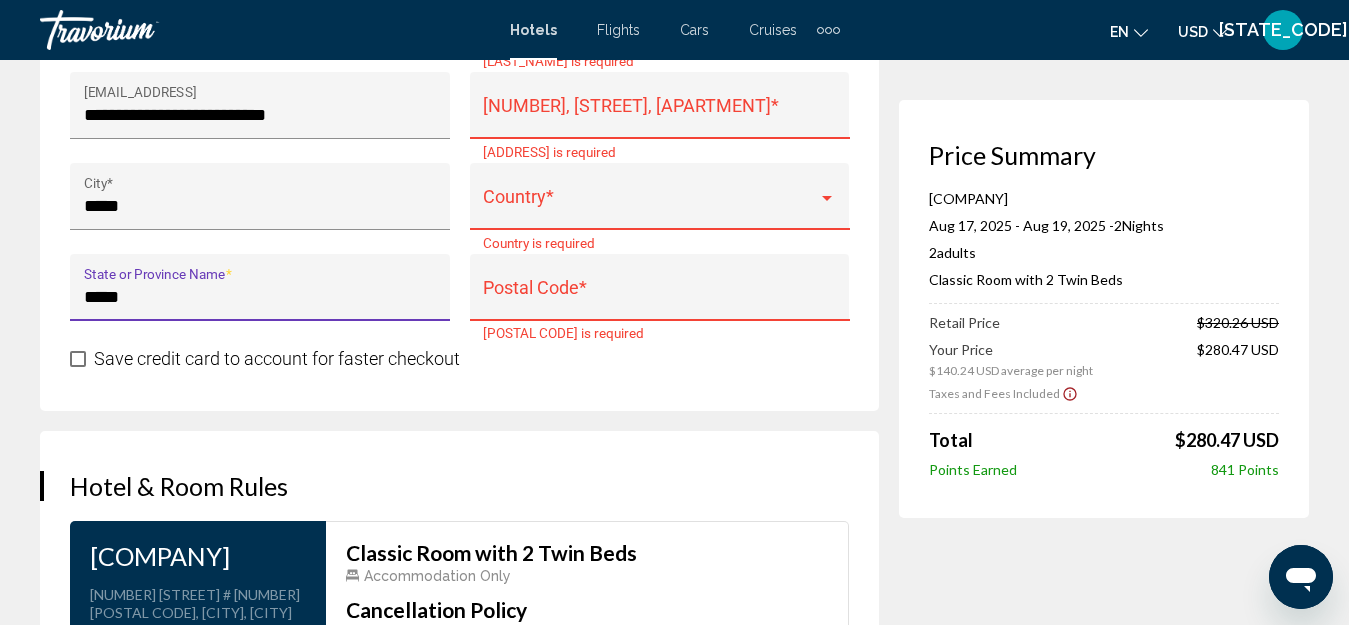 scroll, scrollTop: 2430, scrollLeft: 0, axis: vertical 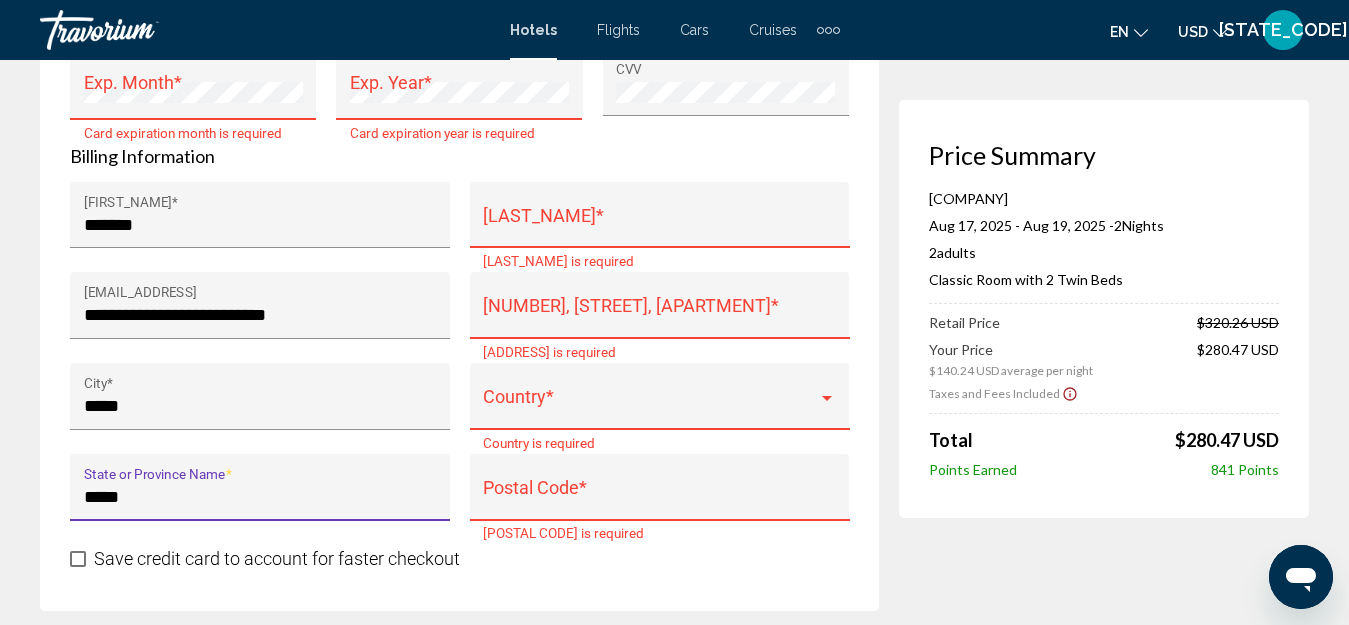 type on "*****" 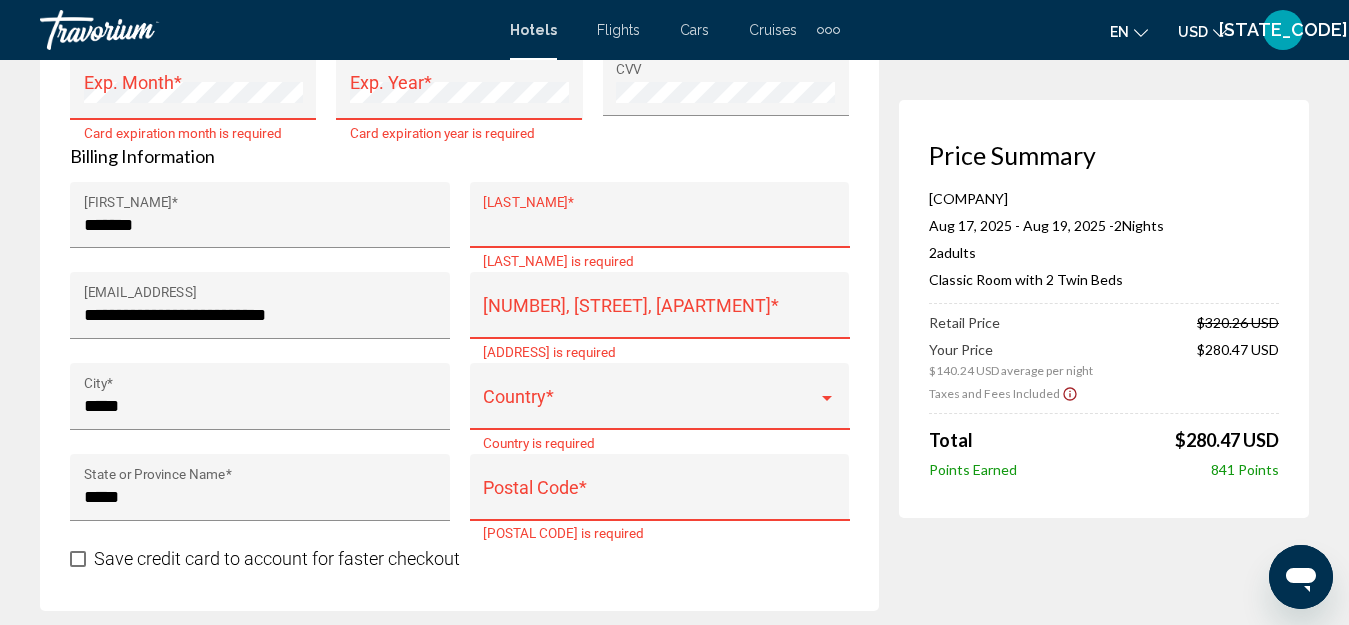 click on "Last Name  *" at bounding box center [659, 225] 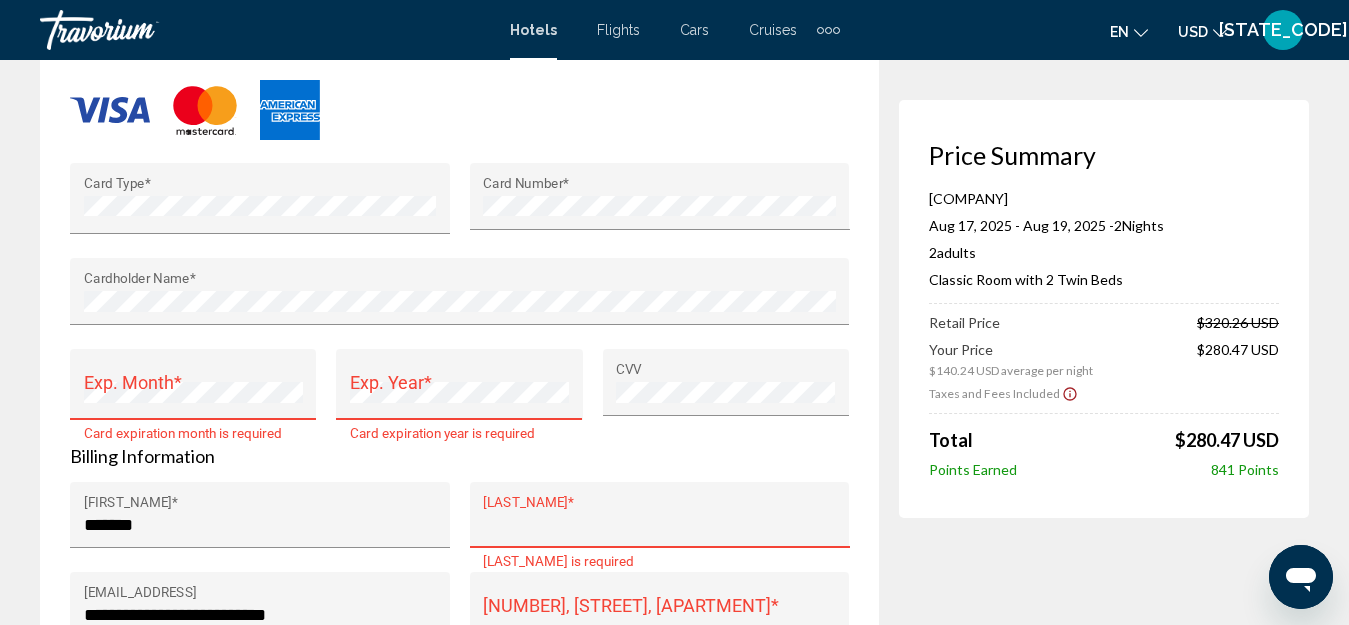 scroll, scrollTop: 2230, scrollLeft: 0, axis: vertical 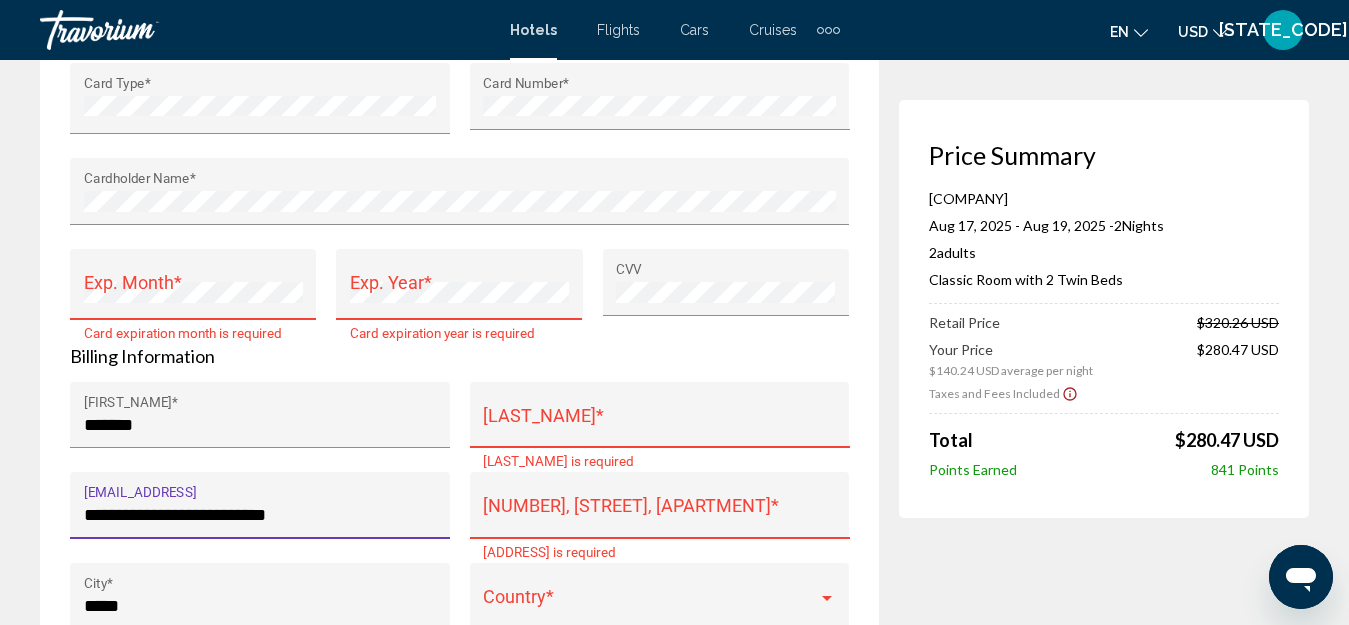 drag, startPoint x: 167, startPoint y: 527, endPoint x: 60, endPoint y: 526, distance: 107.00467 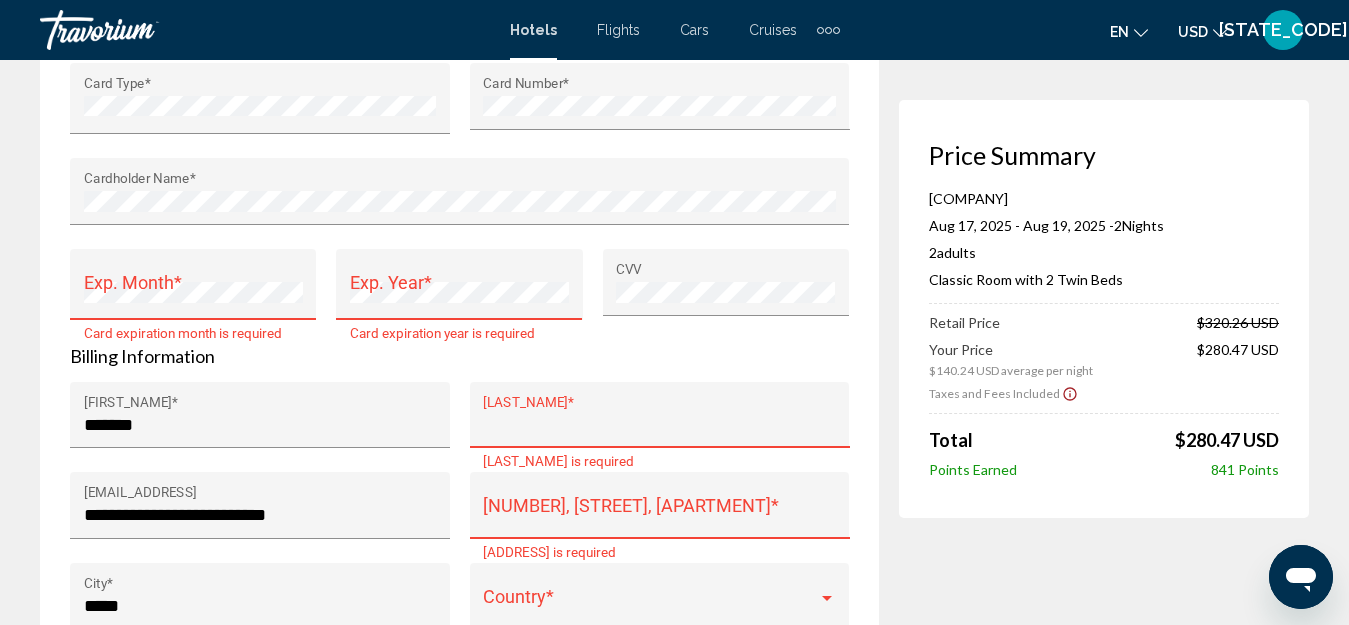 paste on "*********" 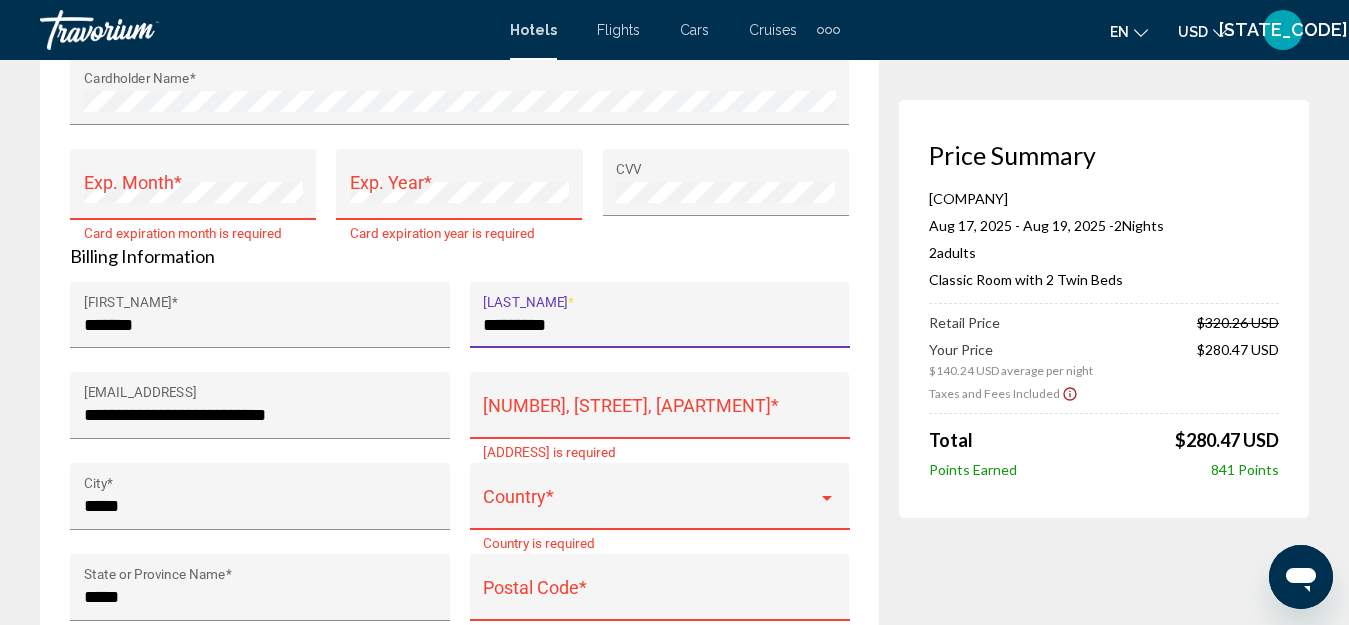 scroll, scrollTop: 2430, scrollLeft: 0, axis: vertical 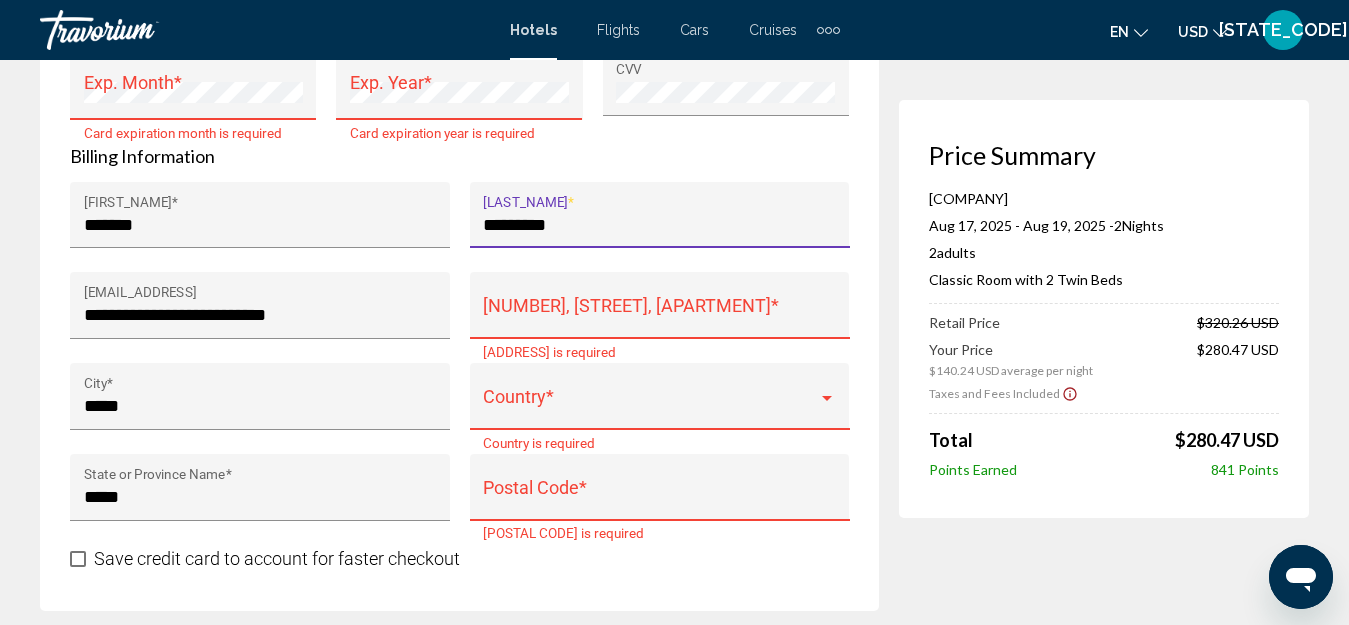 click on "*********" at bounding box center (659, 225) 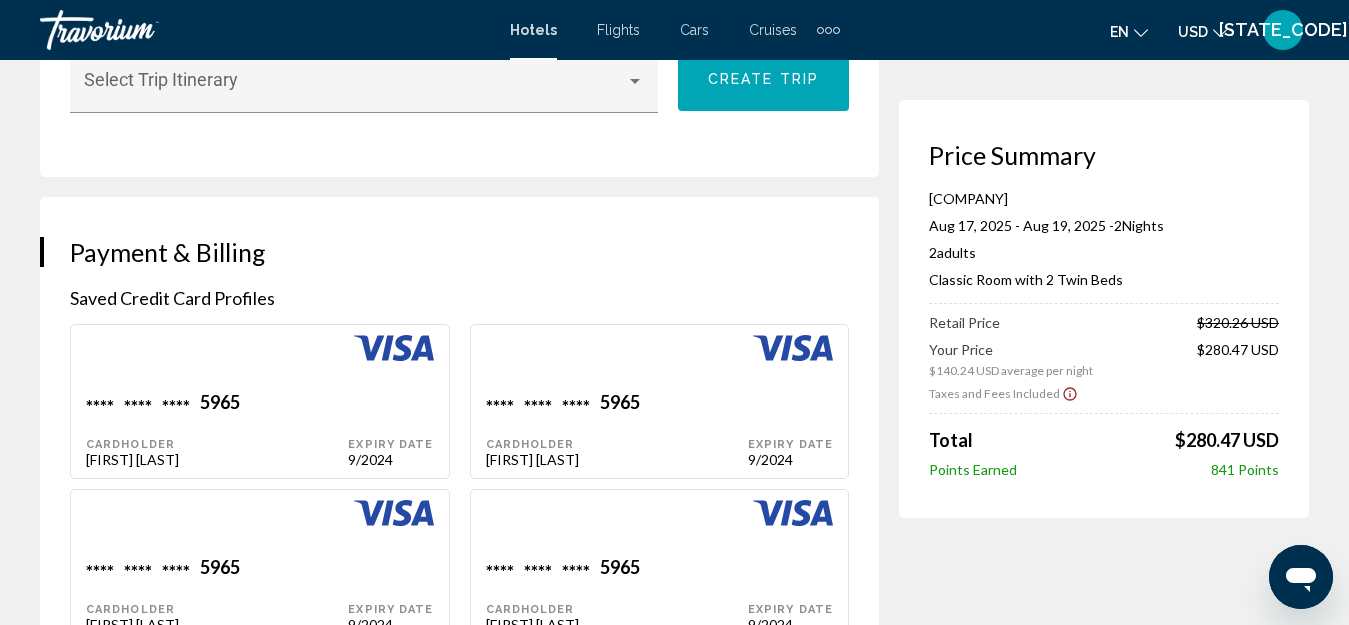 scroll, scrollTop: 930, scrollLeft: 0, axis: vertical 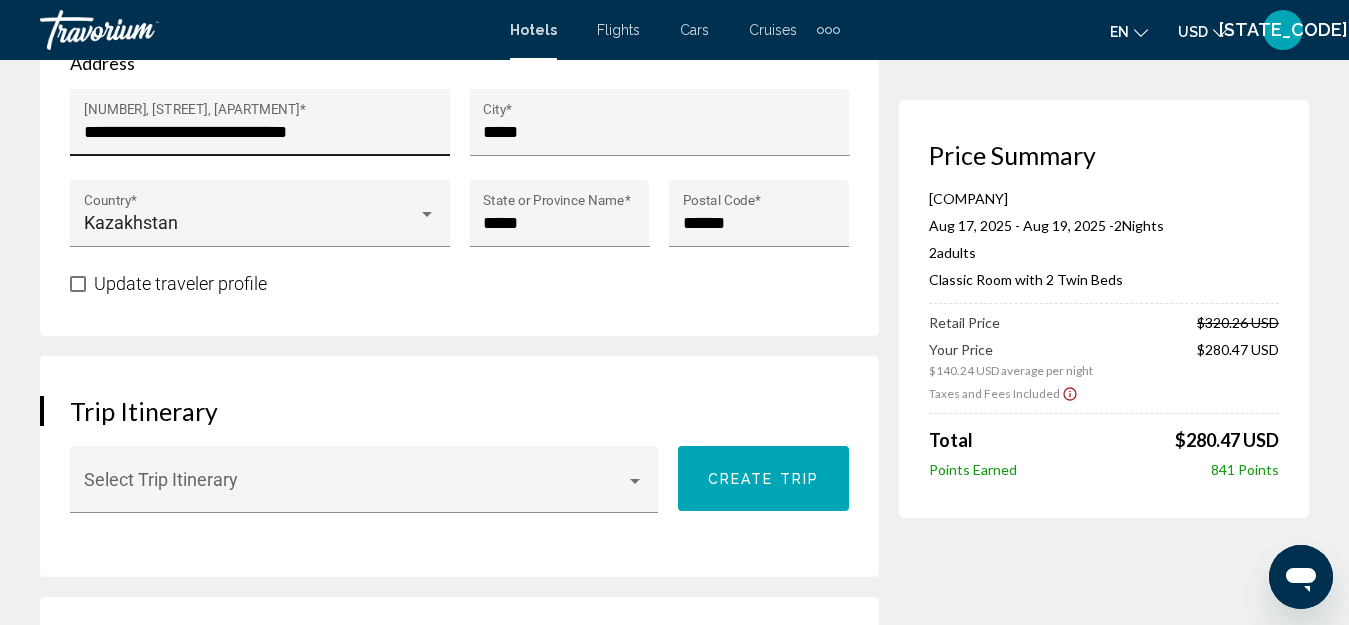 type on "*********" 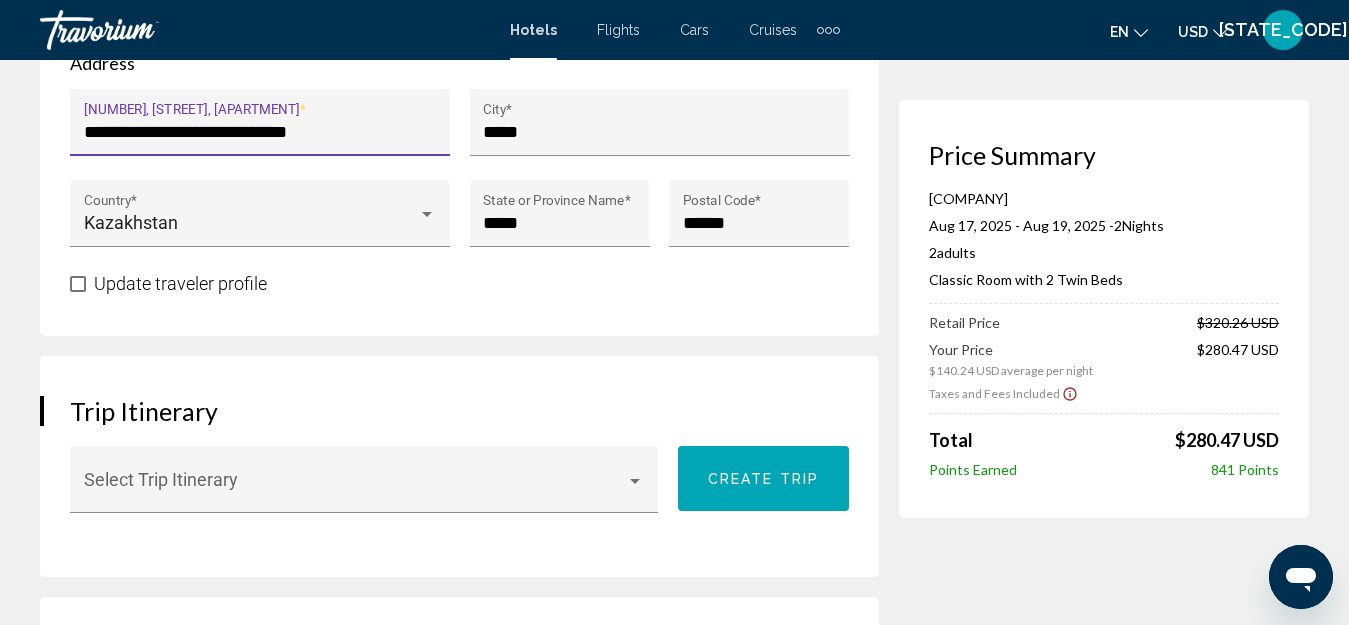 drag, startPoint x: 90, startPoint y: 150, endPoint x: 157, endPoint y: 150, distance: 67 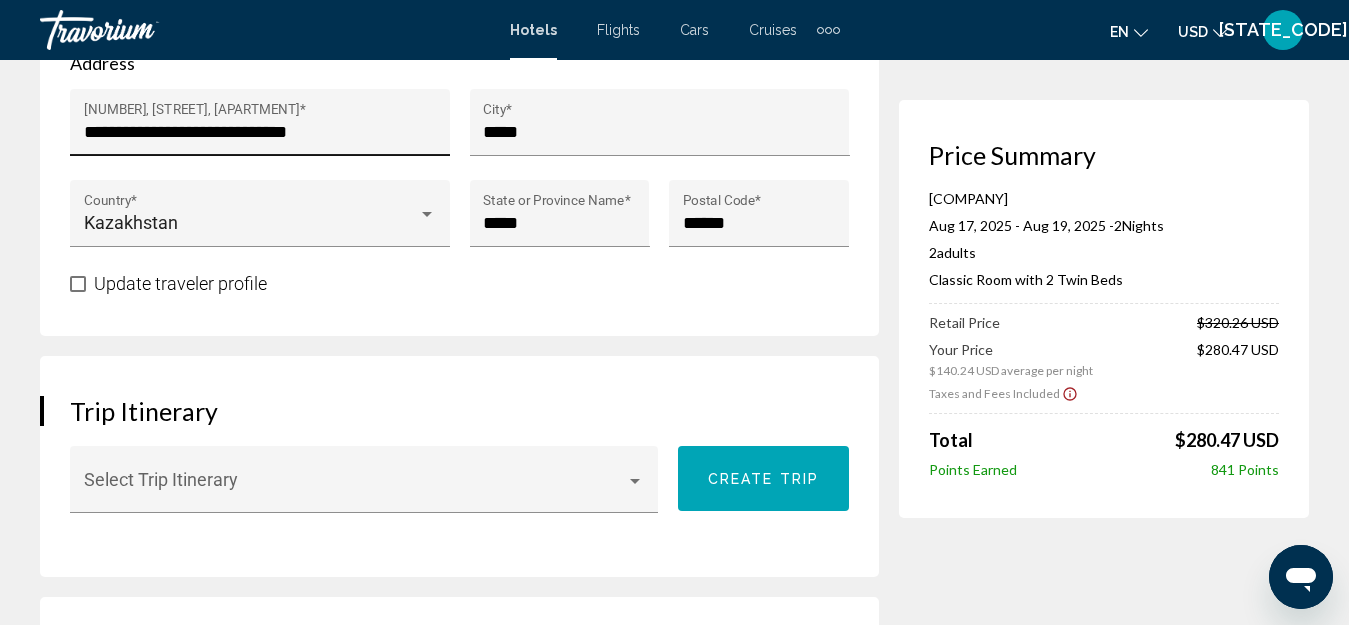 click on "**********" at bounding box center (260, 128) 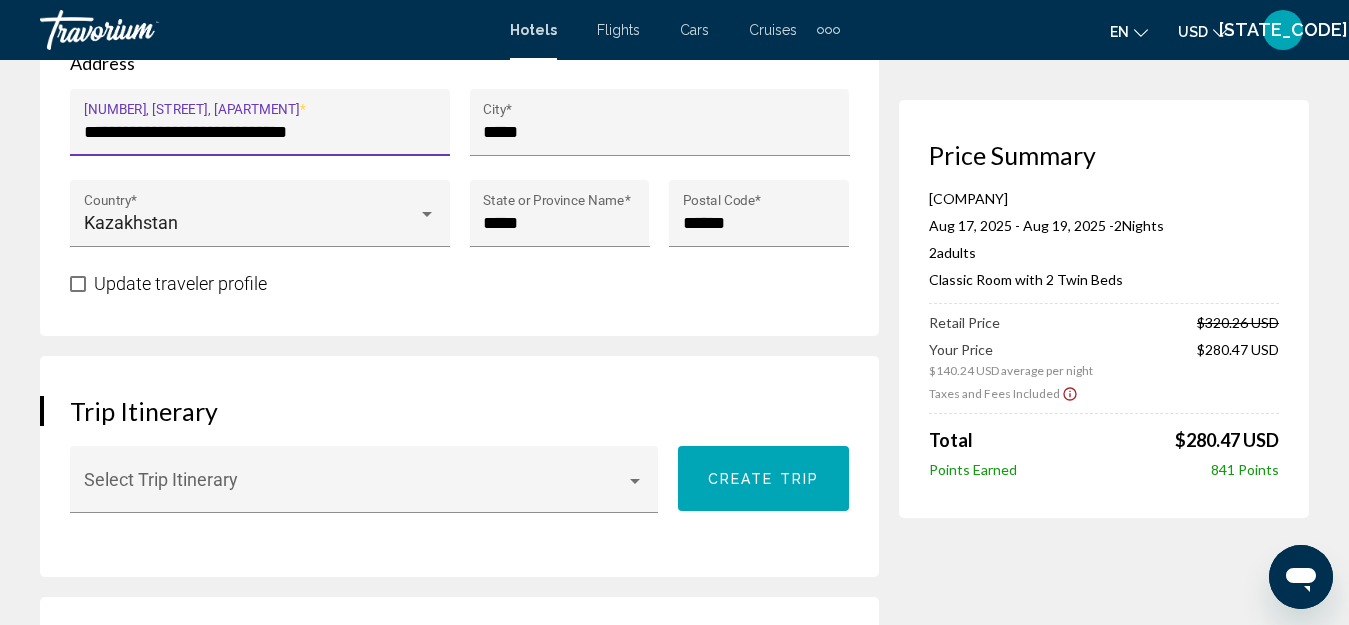drag, startPoint x: 83, startPoint y: 153, endPoint x: 368, endPoint y: 155, distance: 285.00702 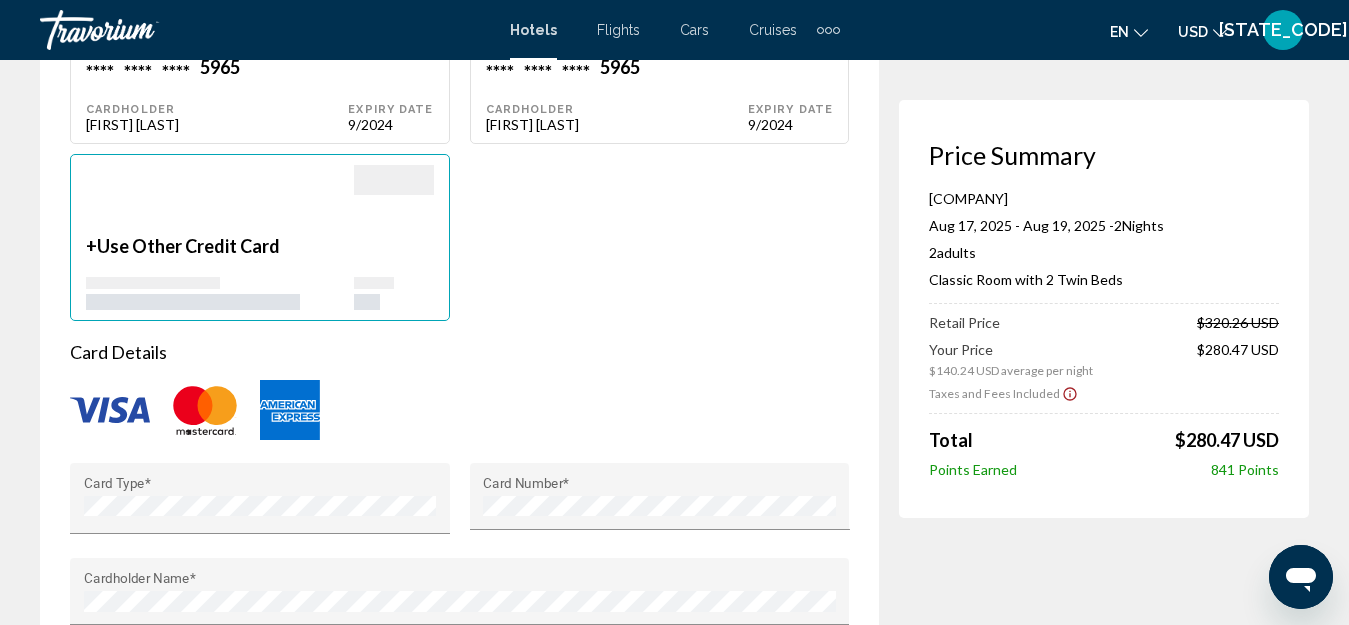 scroll, scrollTop: 2530, scrollLeft: 0, axis: vertical 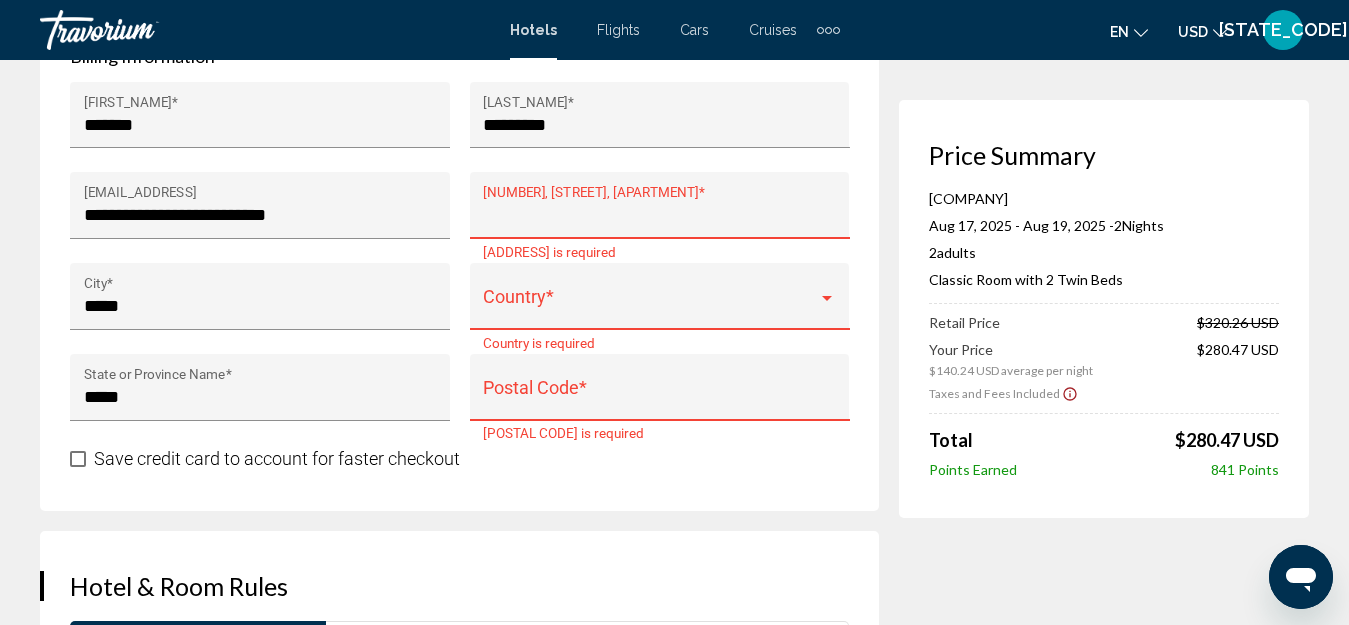 paste on "**********" 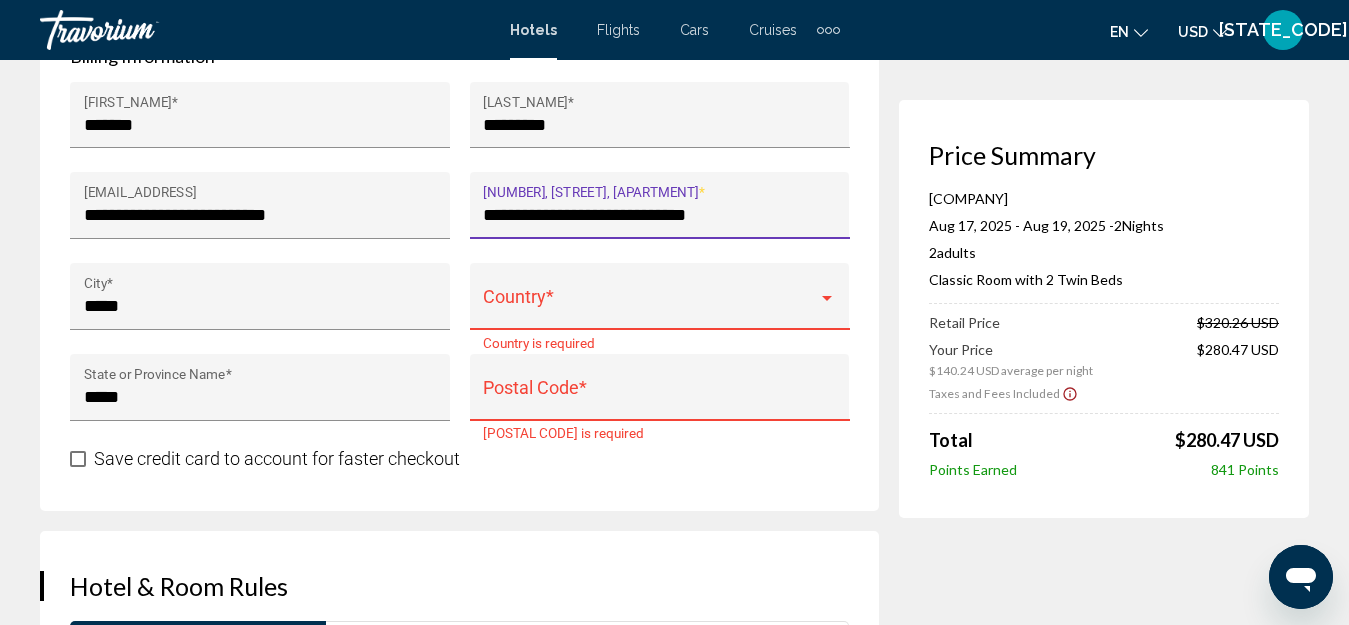 type on "**********" 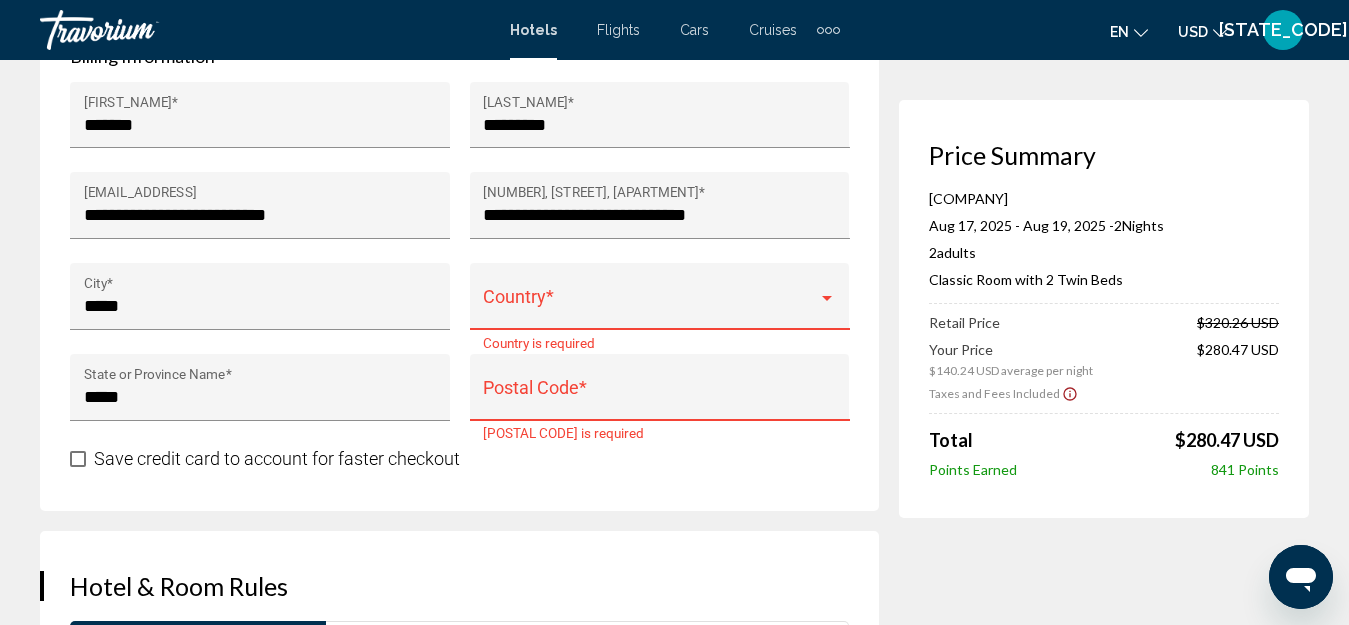 click at bounding box center [650, 306] 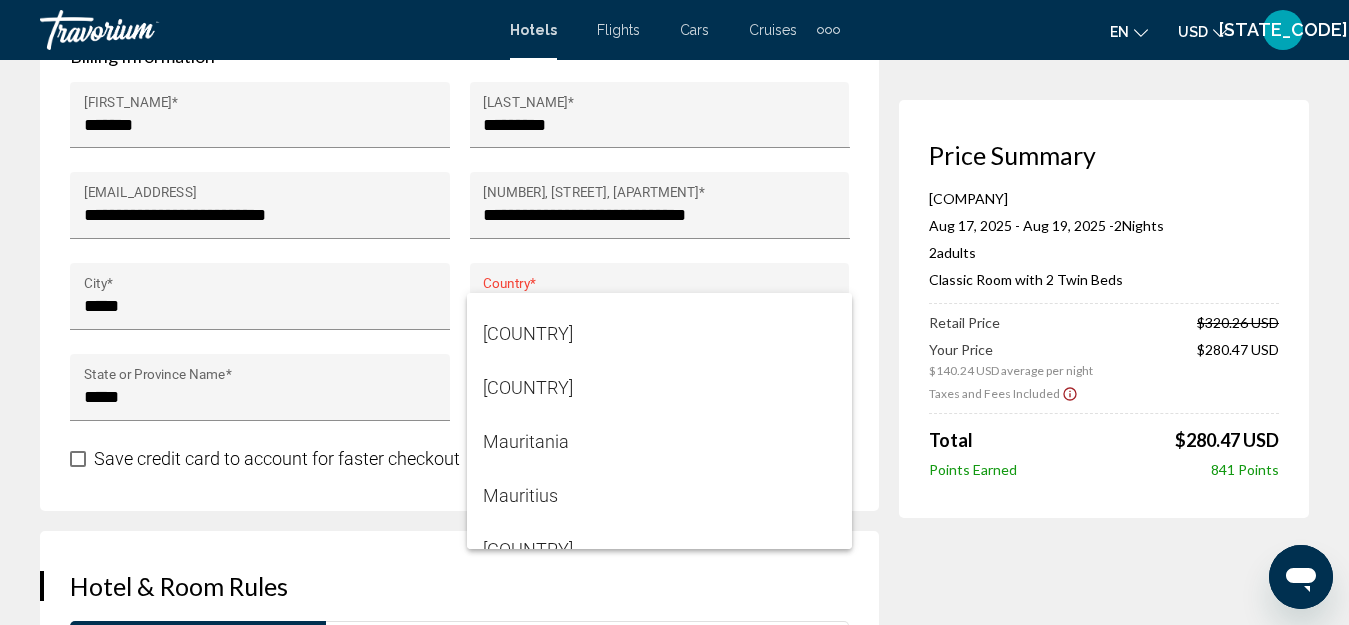 scroll, scrollTop: 7200, scrollLeft: 0, axis: vertical 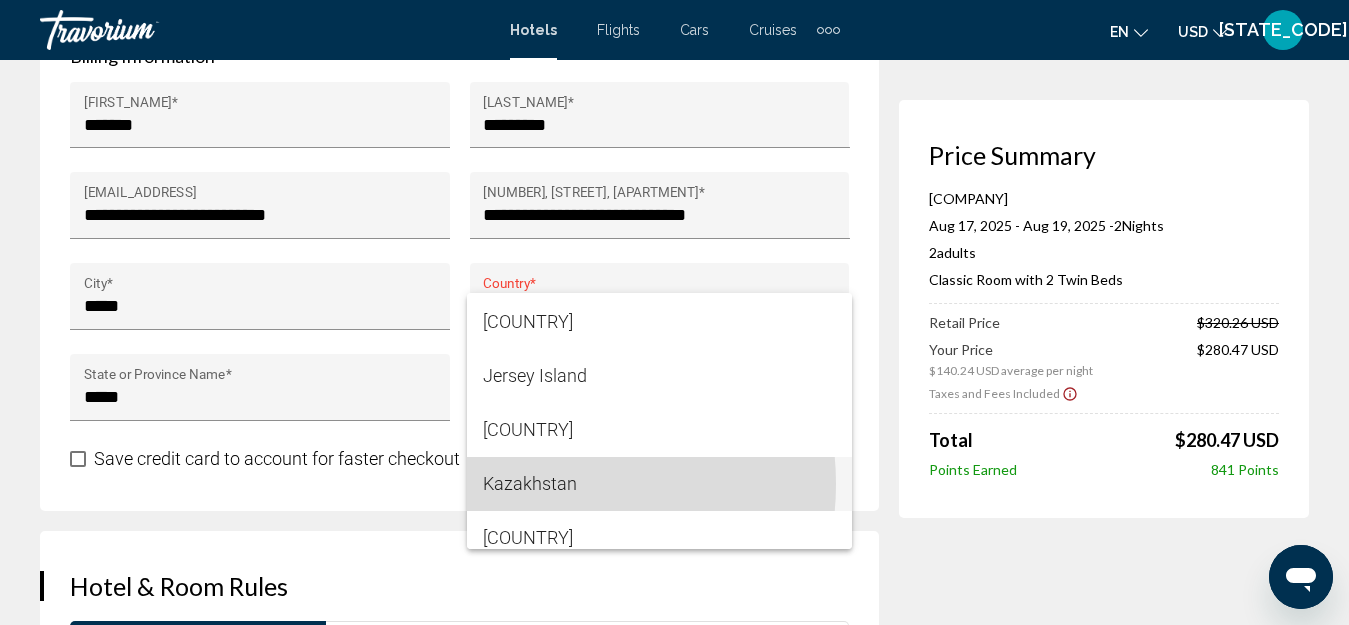 click on "Kazakhstan" at bounding box center (659, 484) 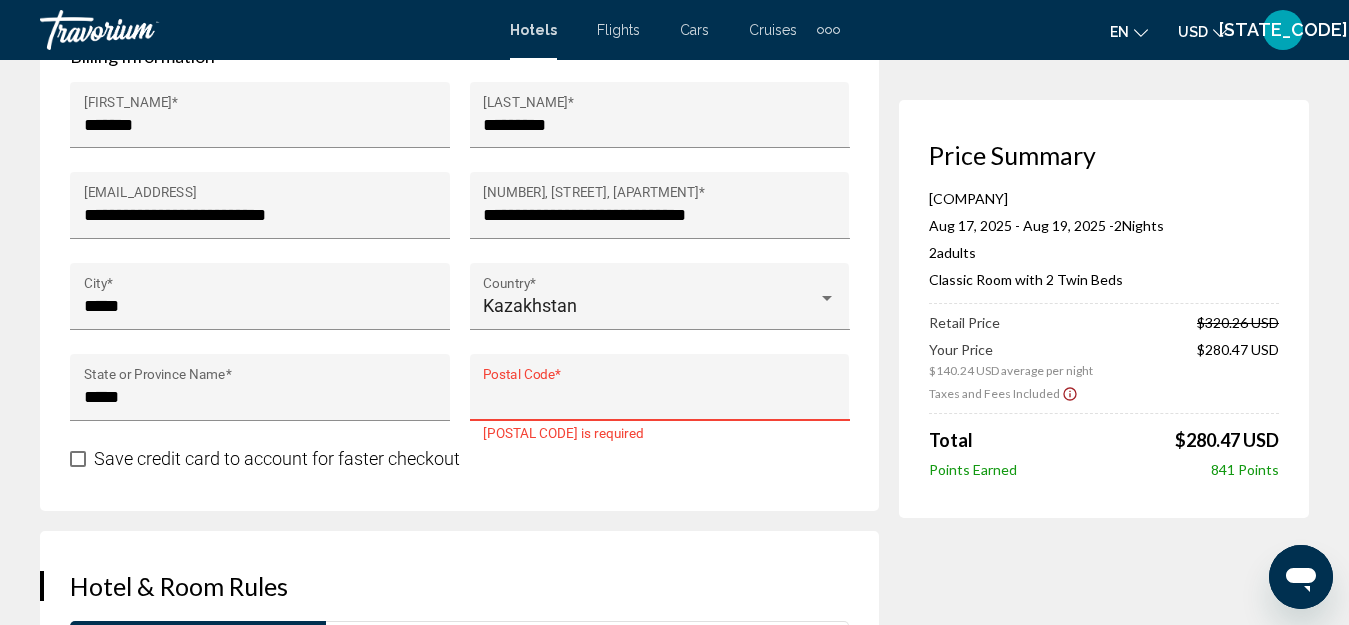 click on "[POSTAL_CODE]  *" at bounding box center (659, 397) 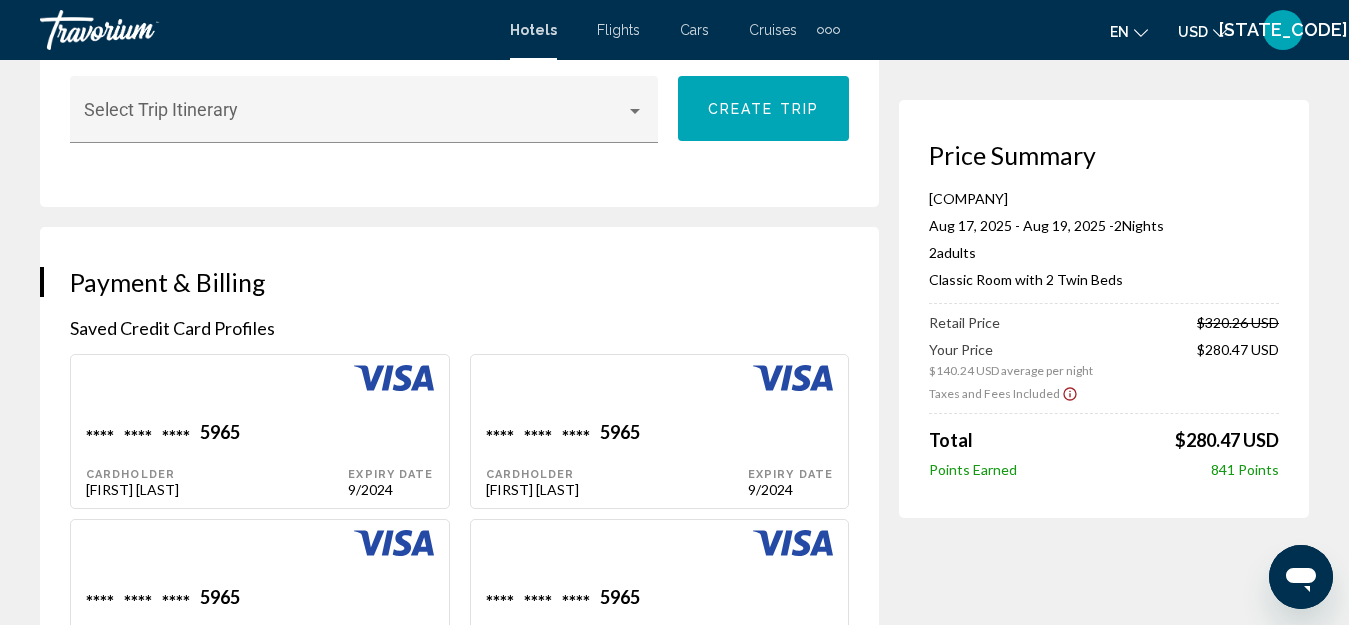 scroll, scrollTop: 800, scrollLeft: 0, axis: vertical 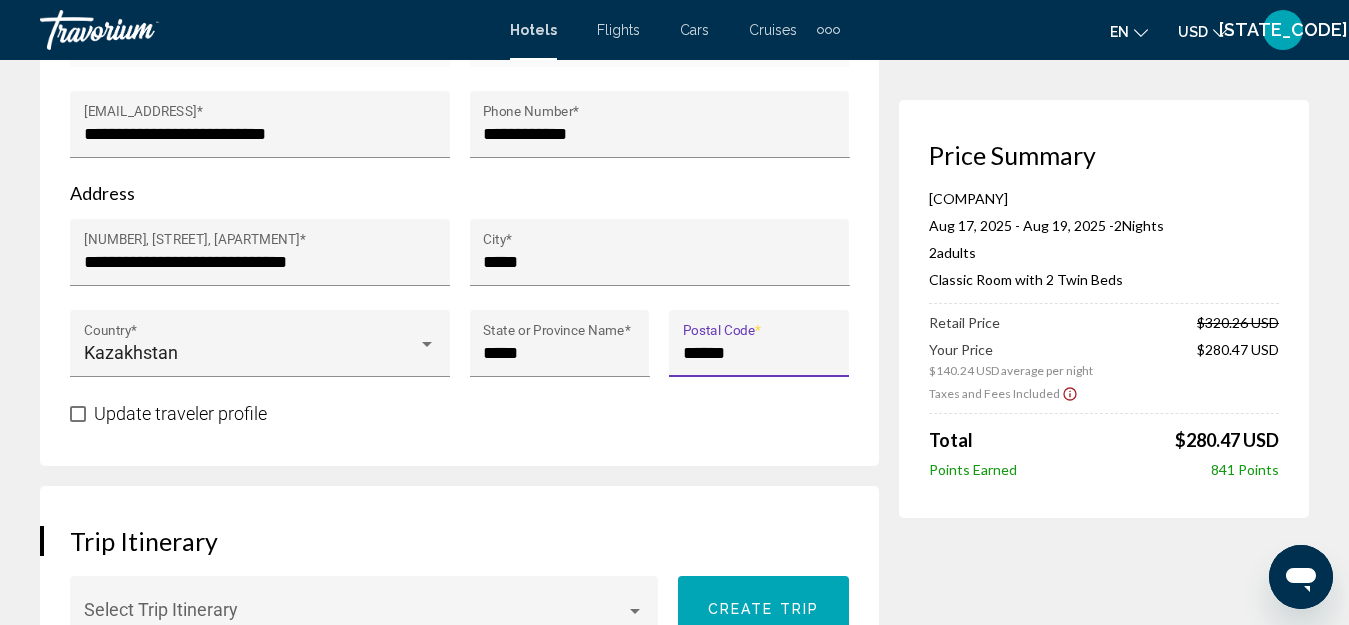 drag, startPoint x: 745, startPoint y: 380, endPoint x: 675, endPoint y: 380, distance: 70 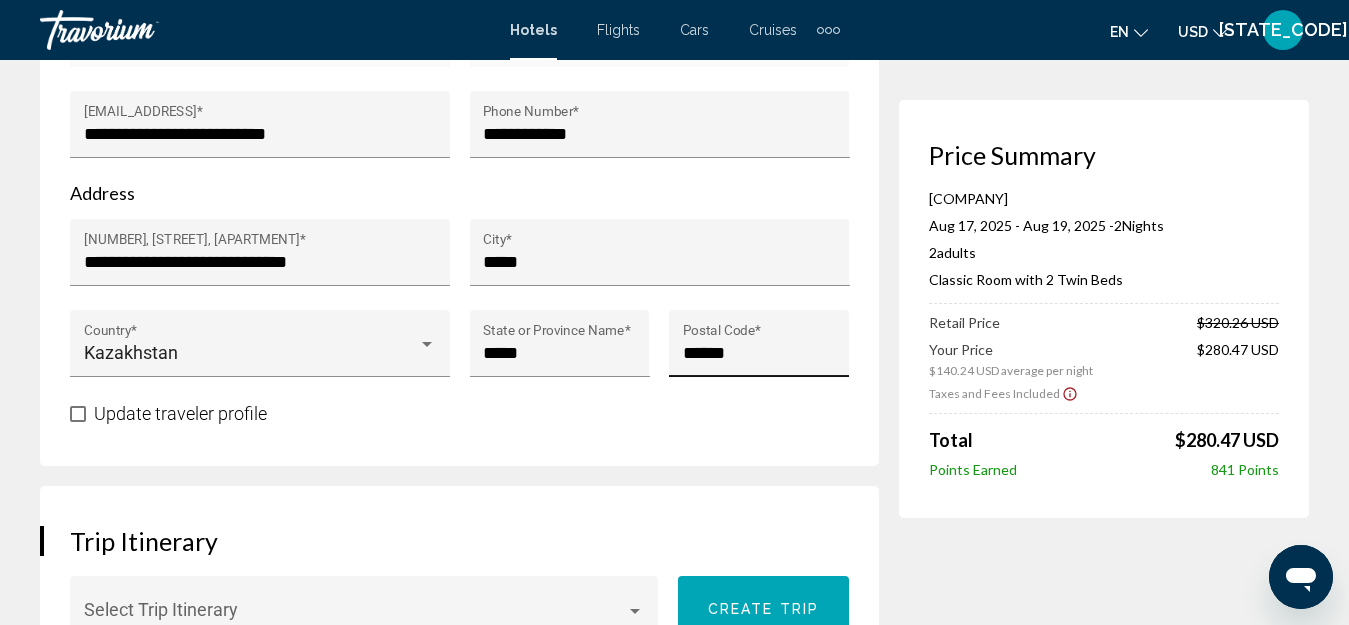click on "****** [POSTAL_CODE]  *" at bounding box center [759, 343] 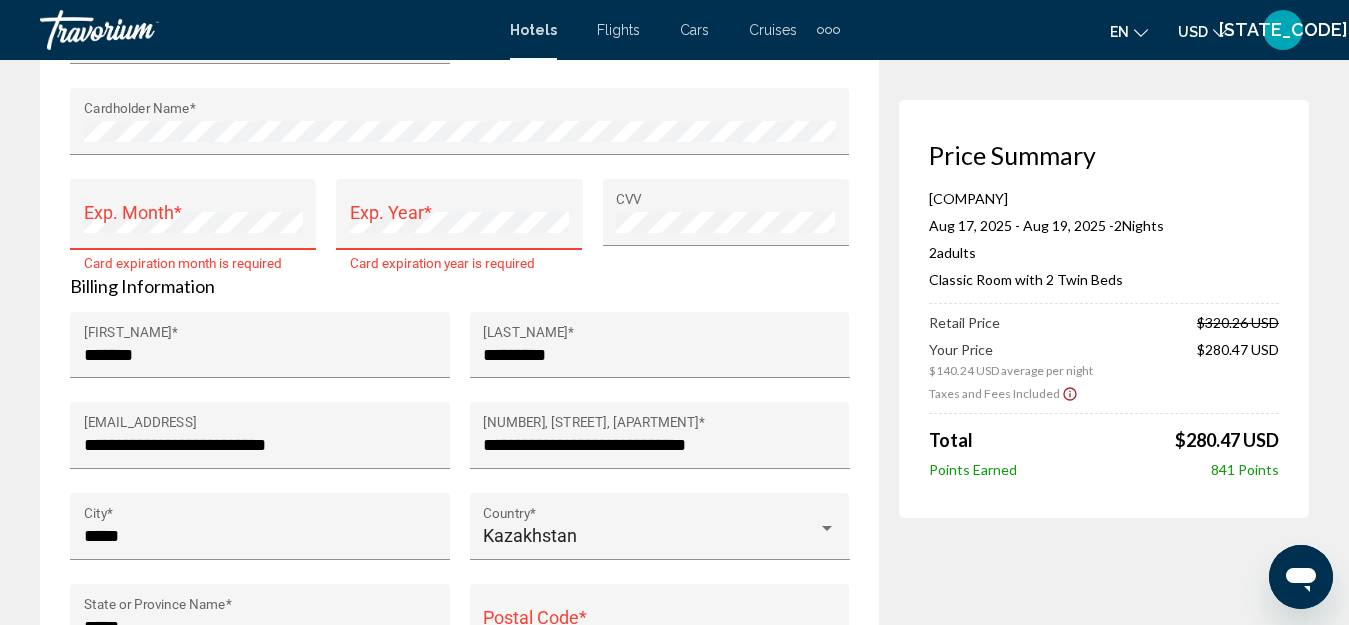 scroll, scrollTop: 2500, scrollLeft: 0, axis: vertical 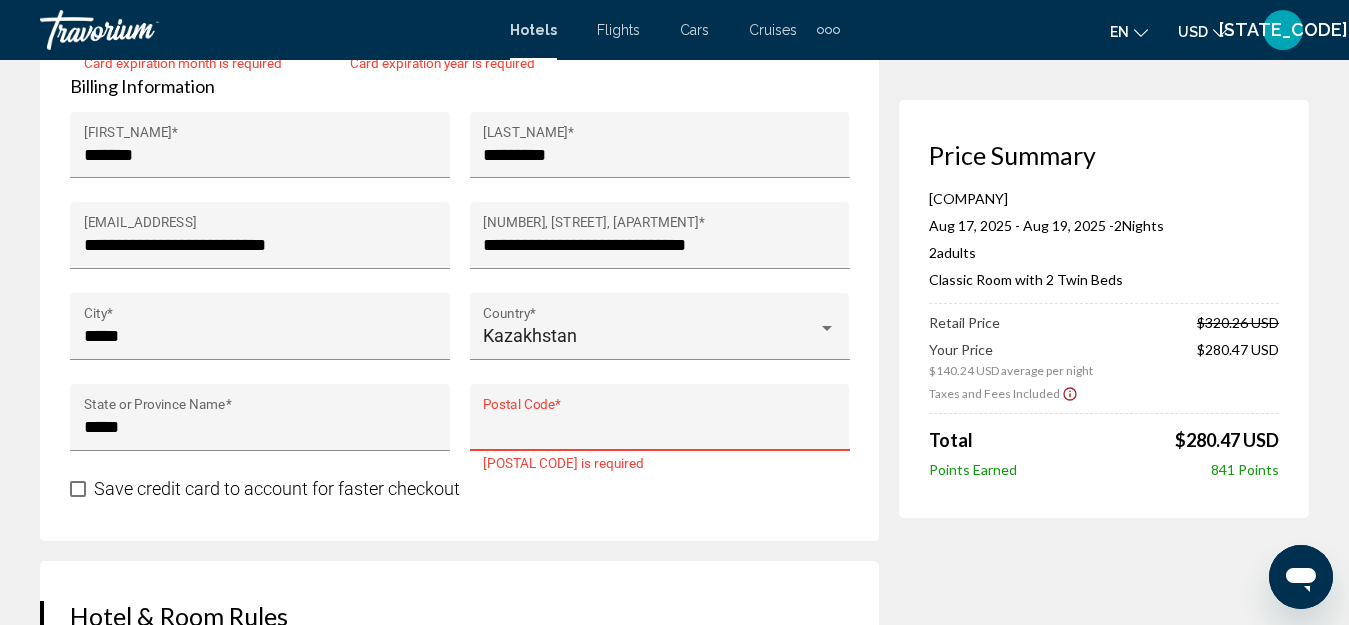 click on "[POSTAL_CODE]  *" at bounding box center [659, 427] 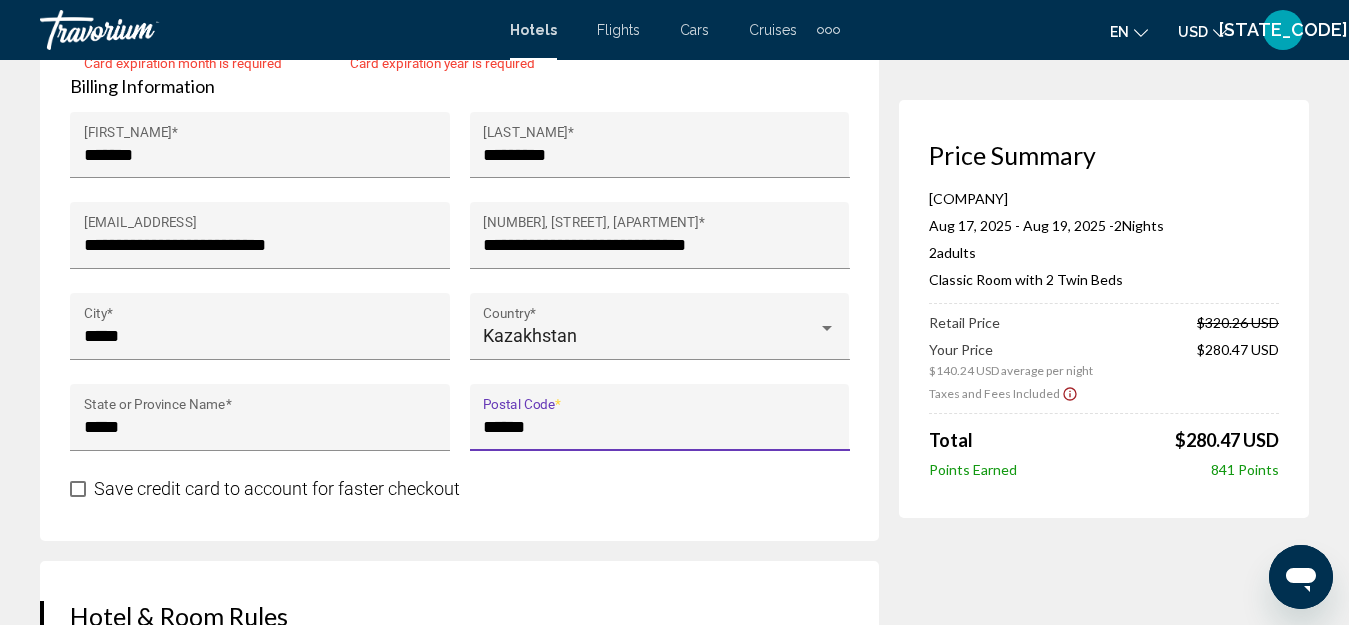 scroll, scrollTop: 2700, scrollLeft: 0, axis: vertical 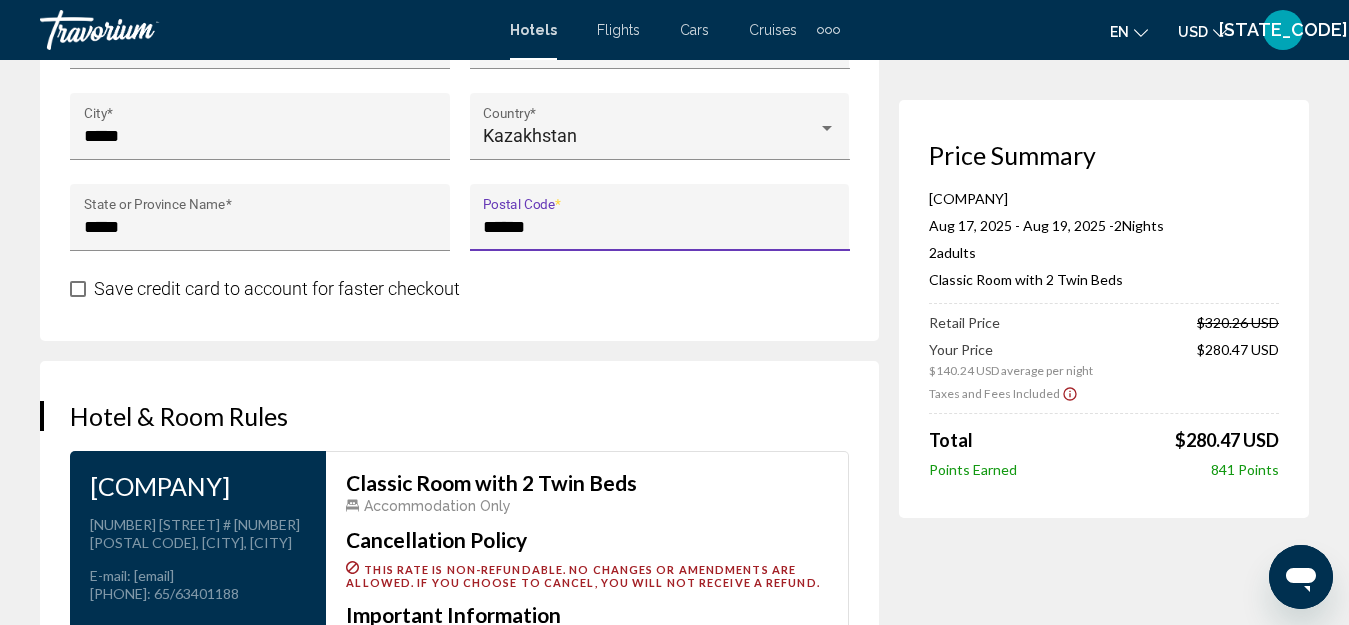 type on "******" 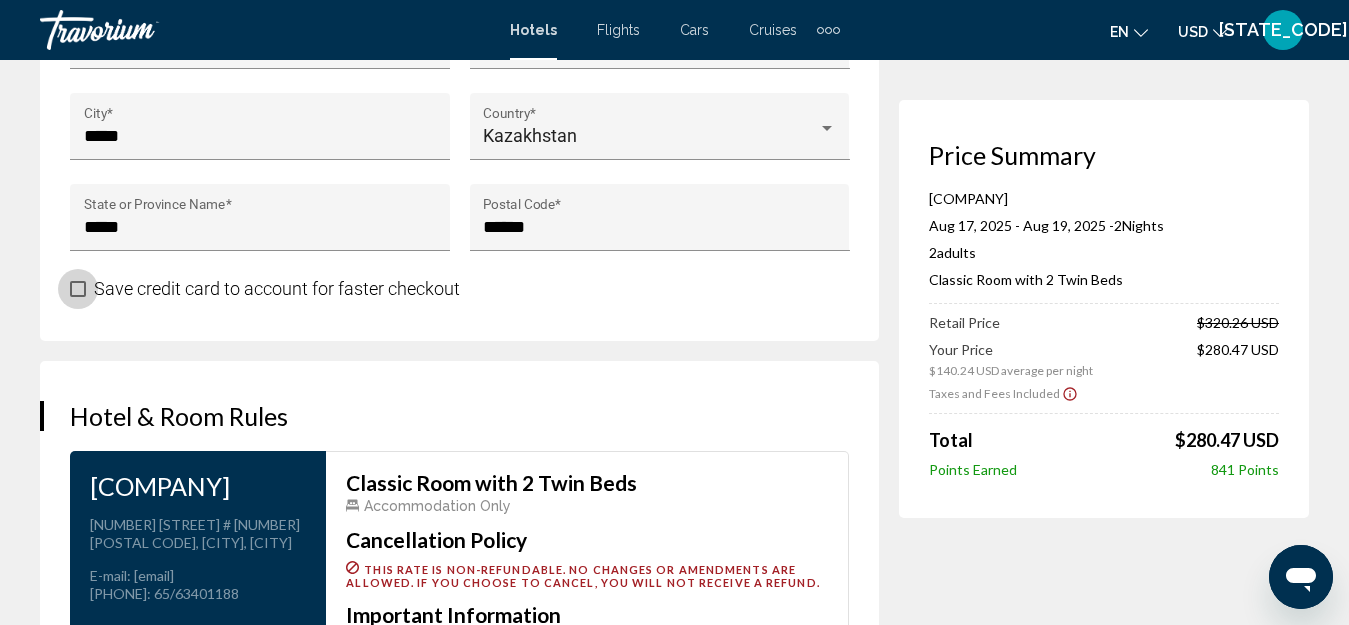 click at bounding box center (78, 289) 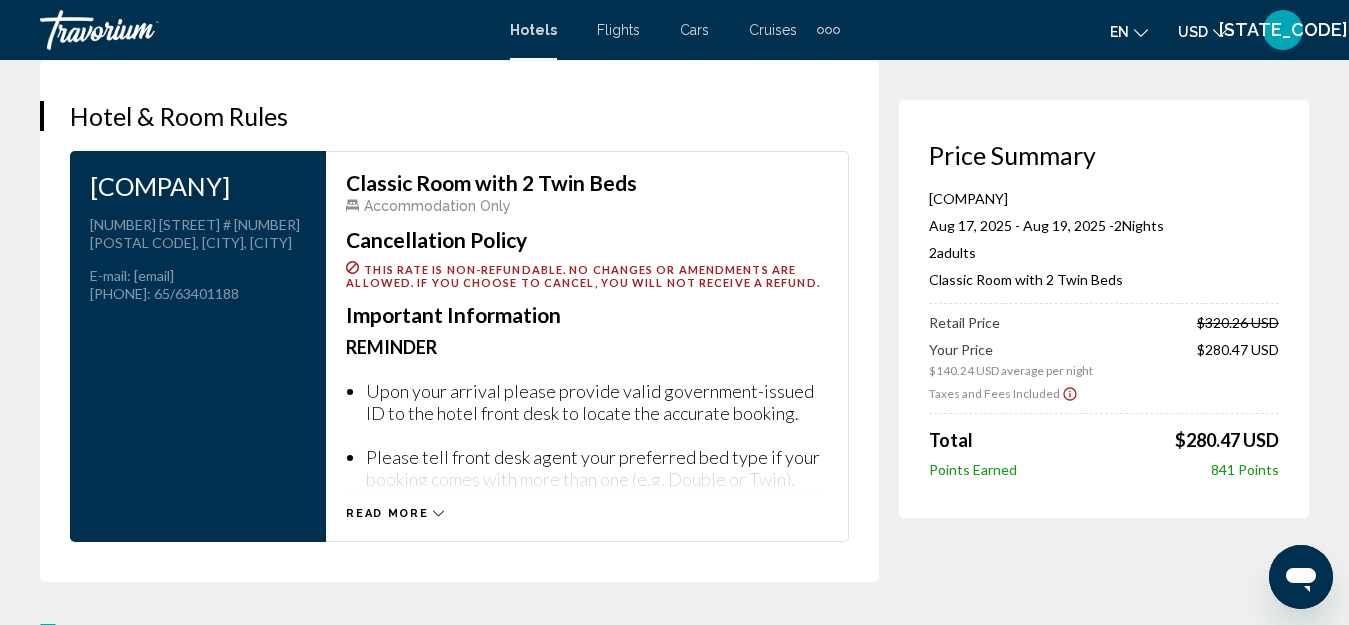 scroll, scrollTop: 3500, scrollLeft: 0, axis: vertical 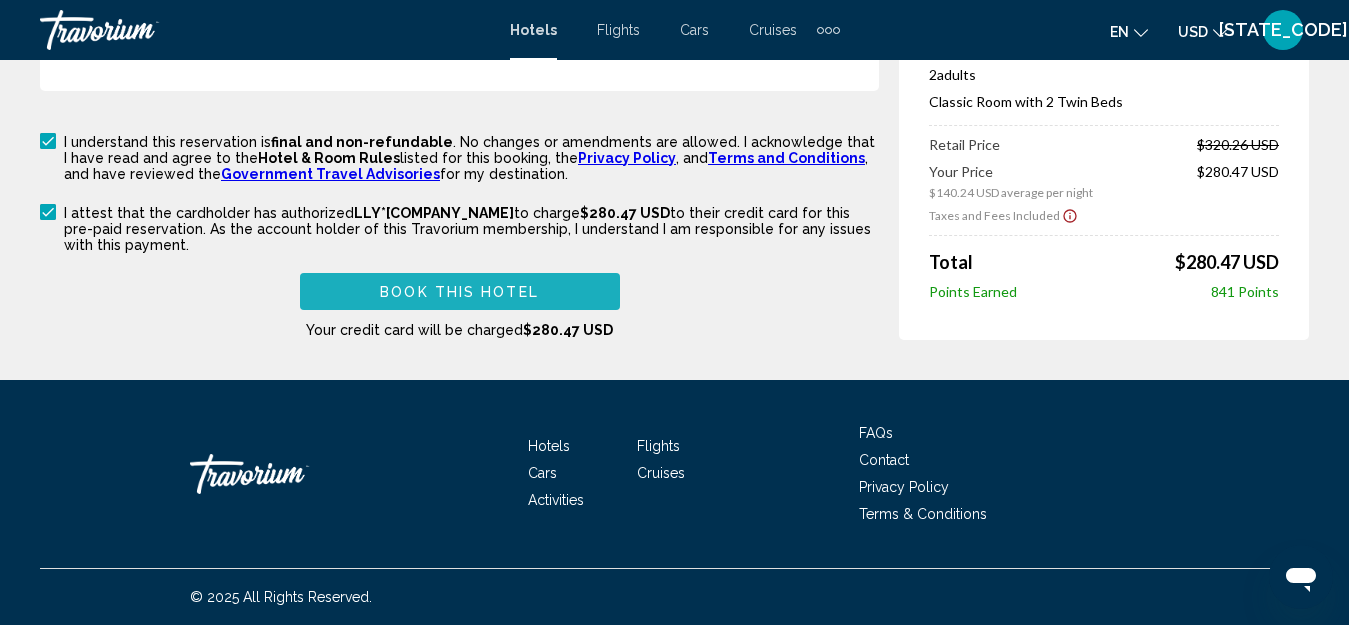 click on "Book this hotel" at bounding box center (459, 292) 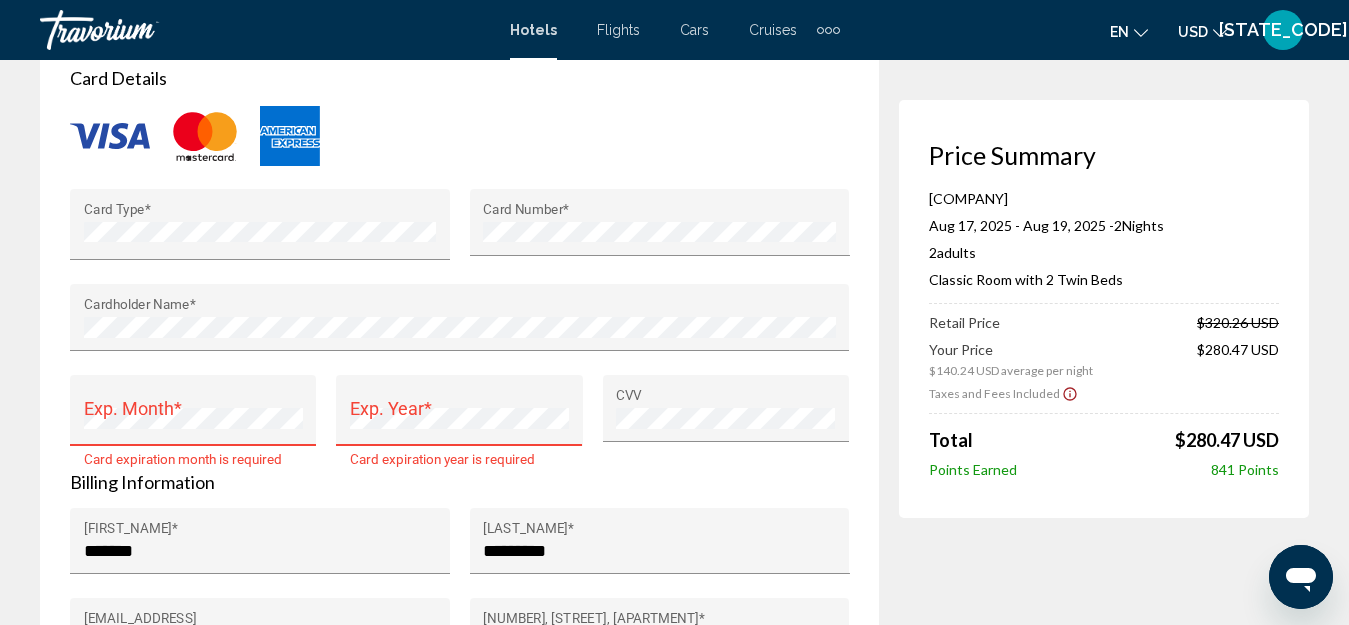 scroll, scrollTop: 2204, scrollLeft: 0, axis: vertical 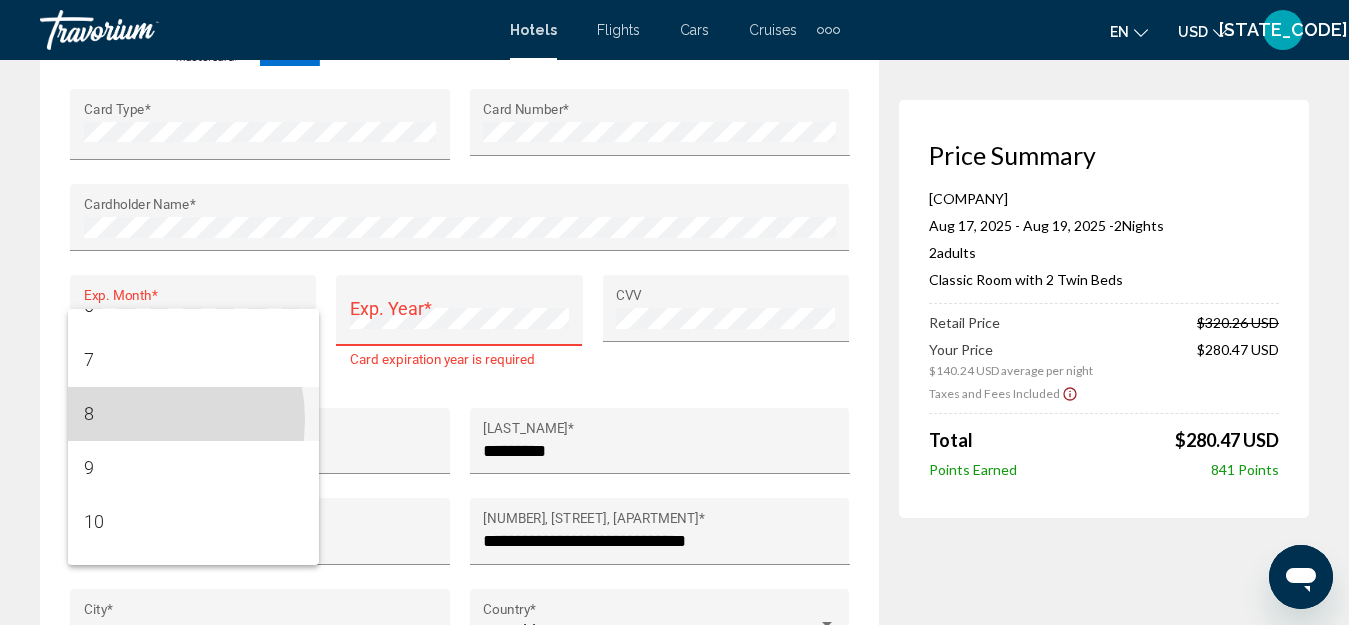 click on "8" at bounding box center (193, 414) 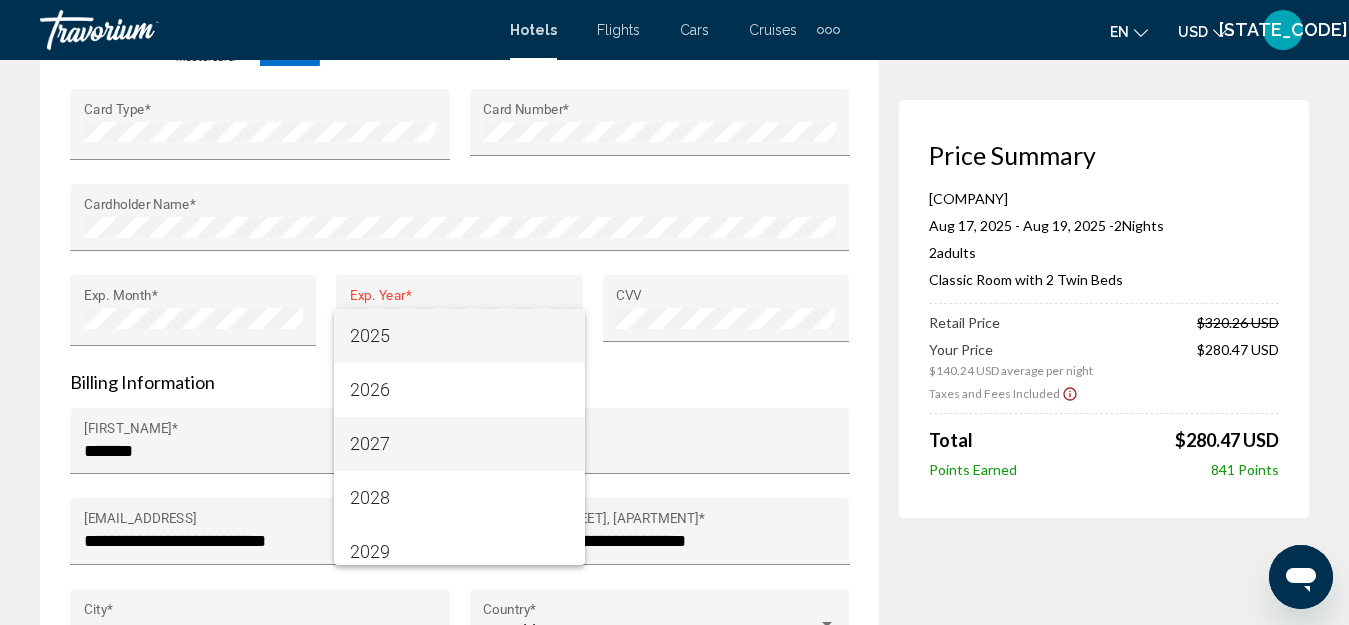 click on "2027" at bounding box center [459, 444] 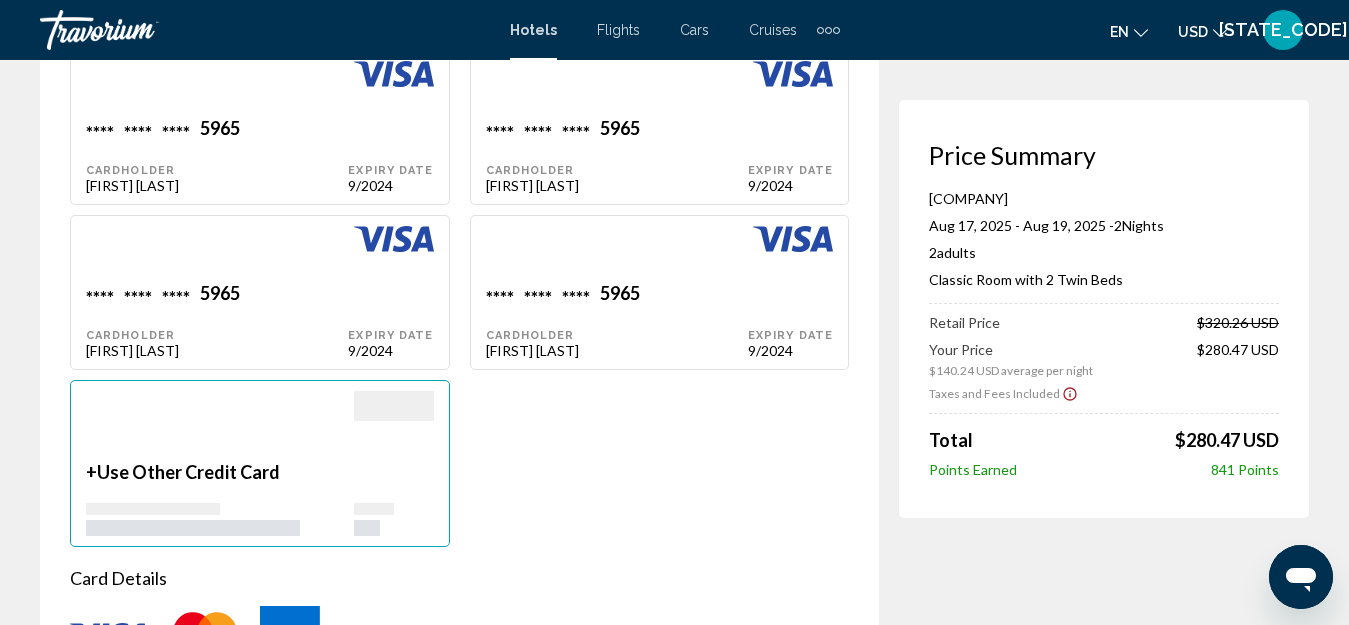 scroll, scrollTop: 2104, scrollLeft: 0, axis: vertical 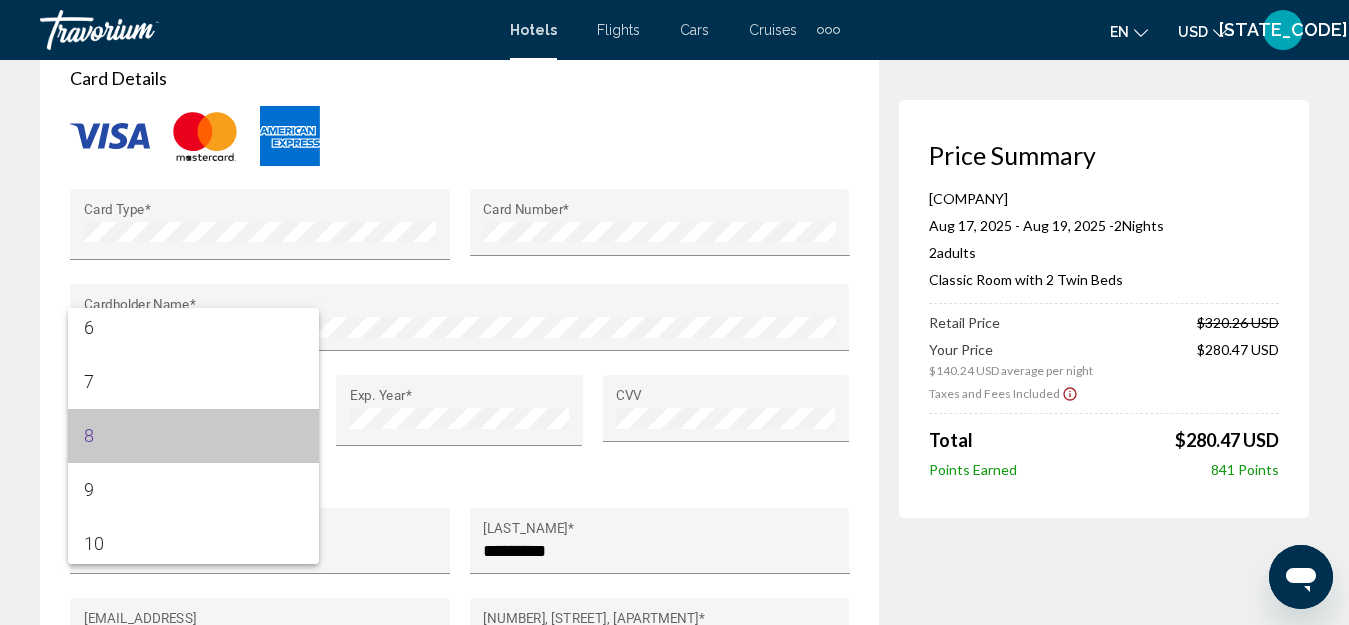 click on "8" at bounding box center (193, 436) 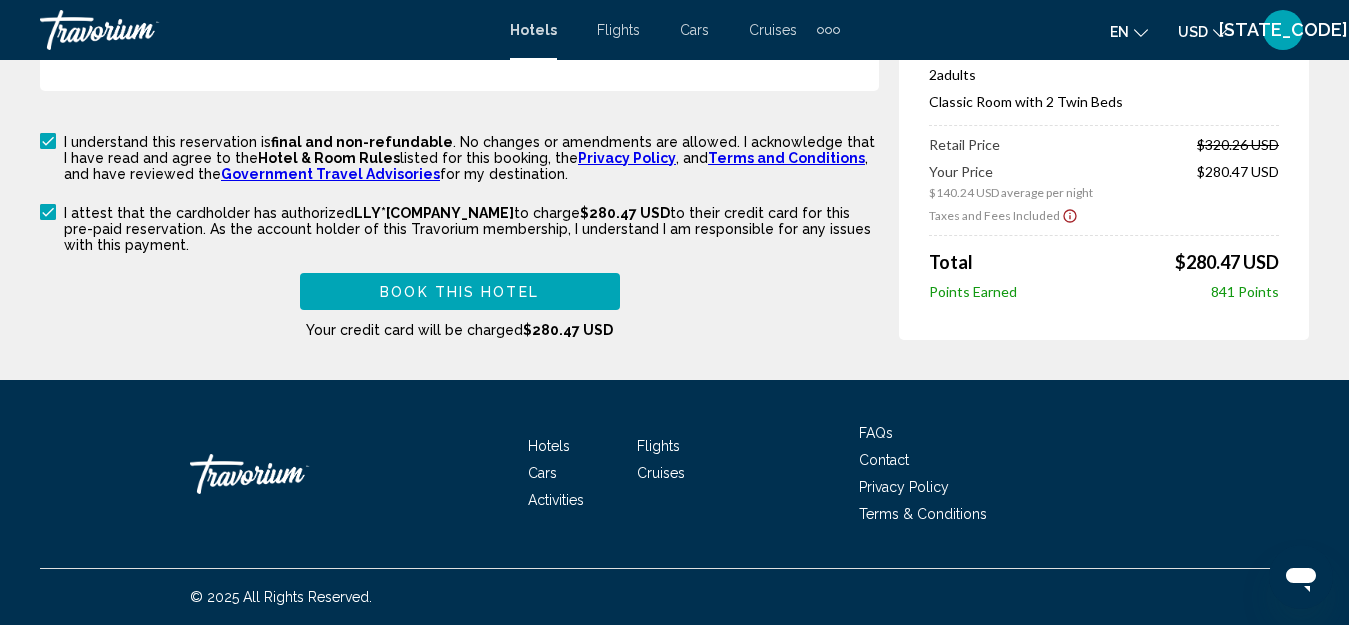 scroll, scrollTop: 3304, scrollLeft: 0, axis: vertical 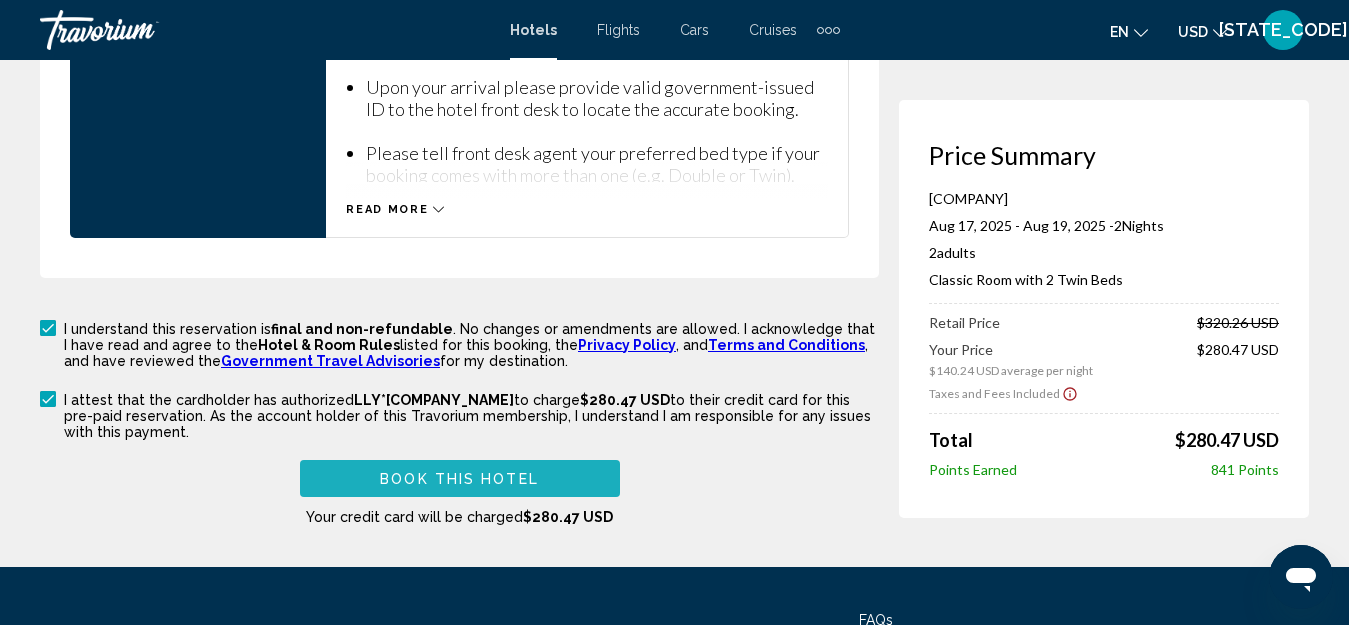 click on "Book this hotel" at bounding box center [459, 479] 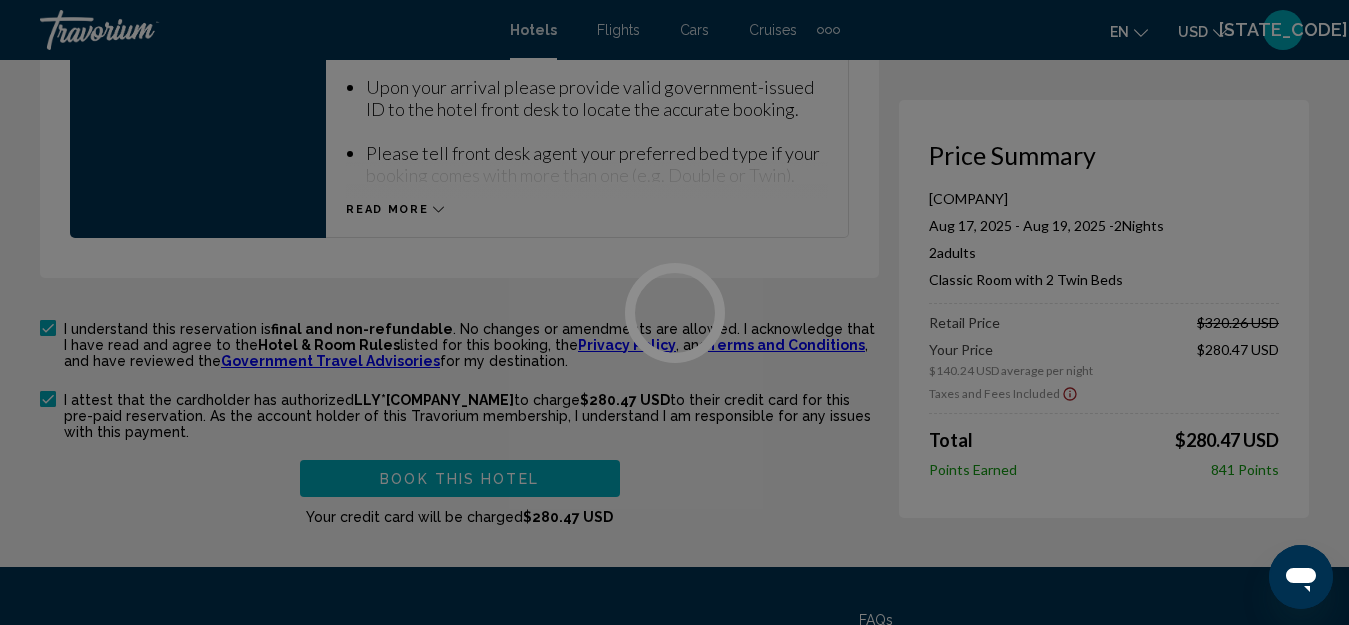 type 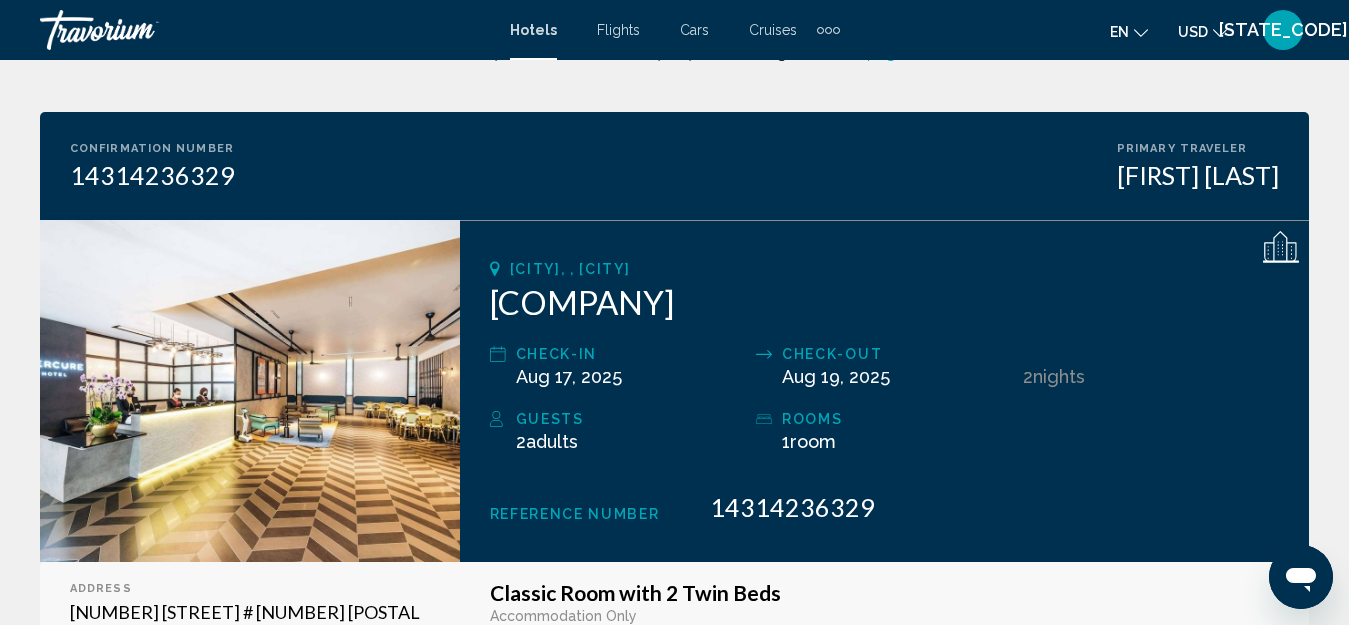 scroll, scrollTop: 0, scrollLeft: 0, axis: both 